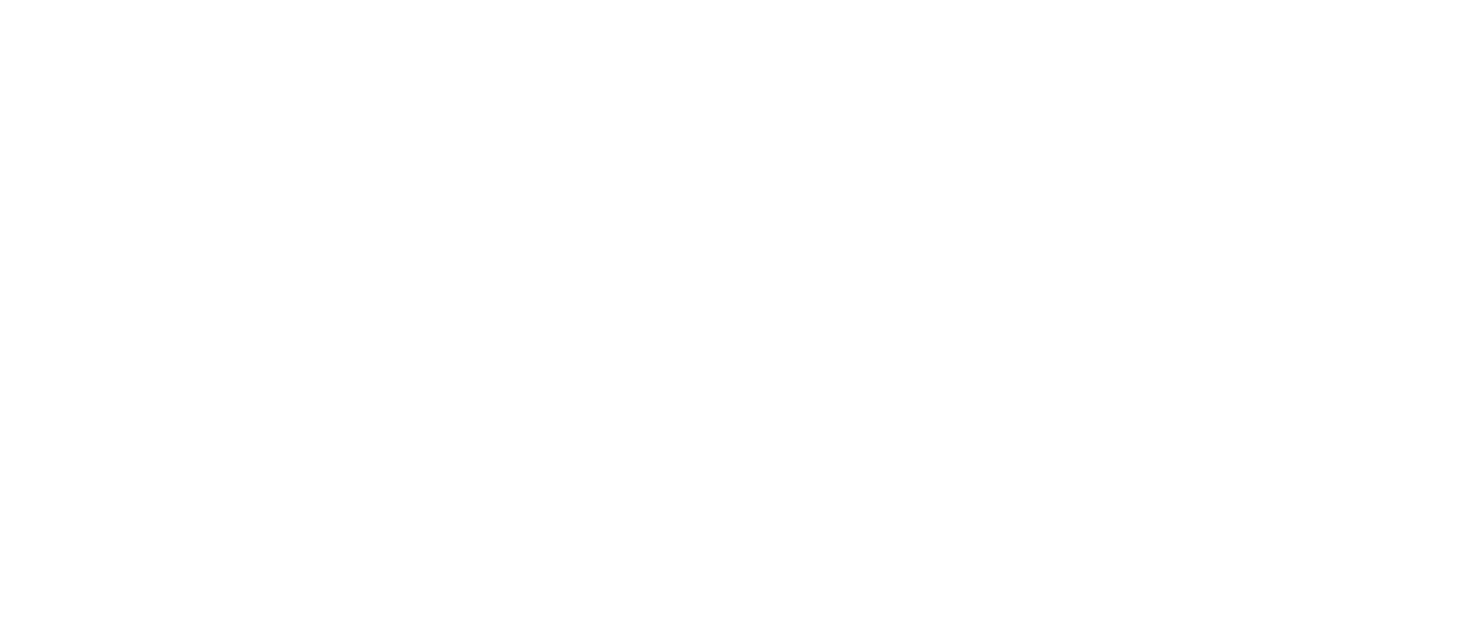 scroll, scrollTop: 0, scrollLeft: 0, axis: both 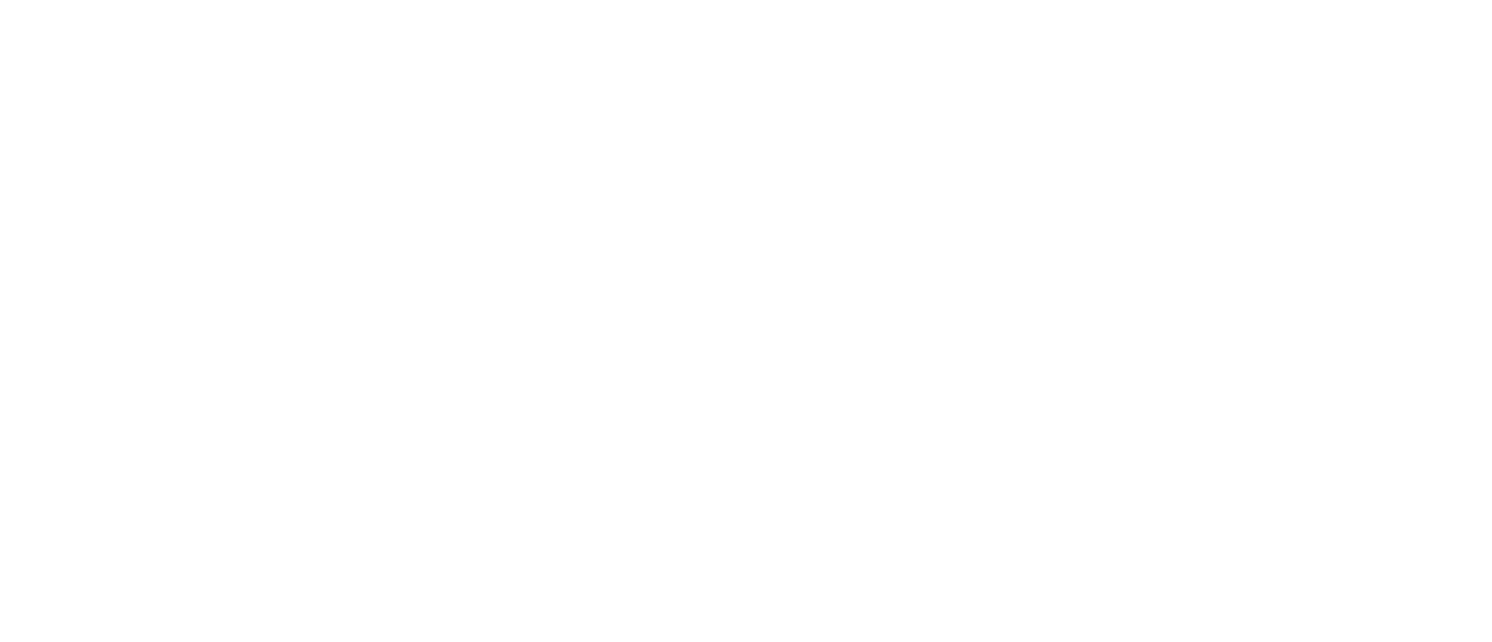 select on "*" 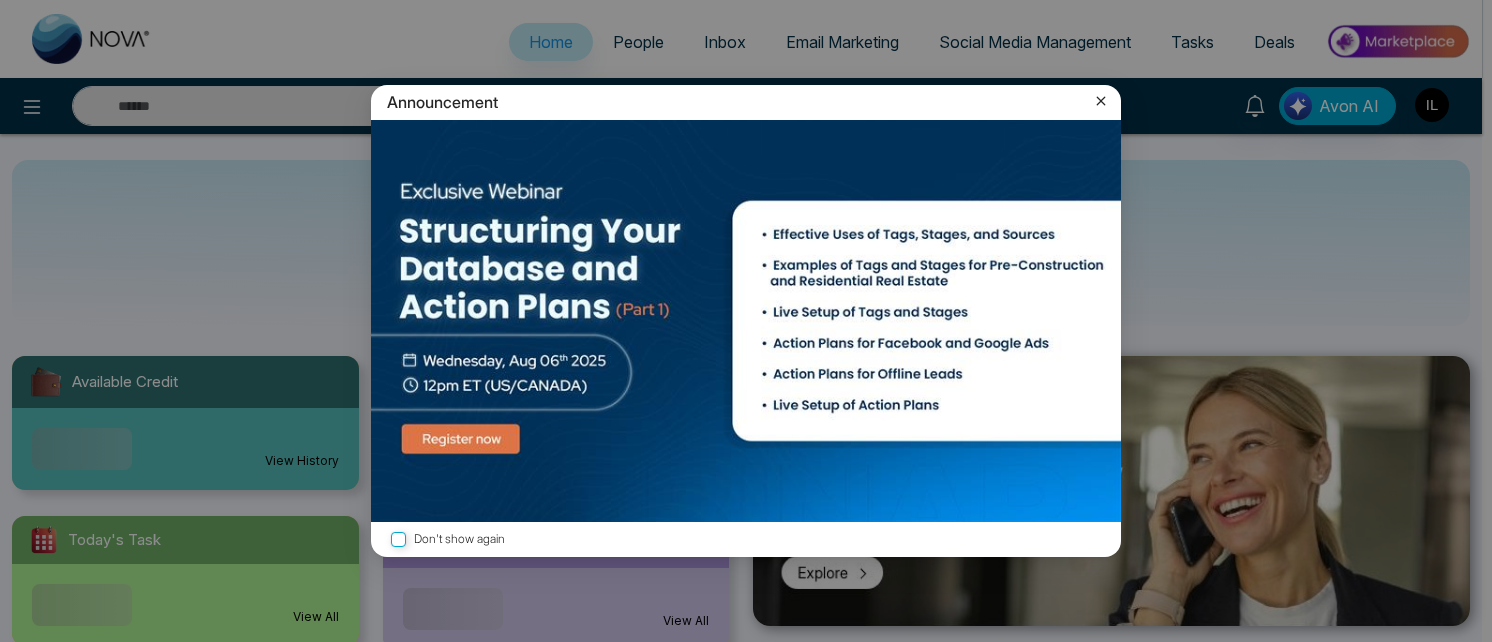 click 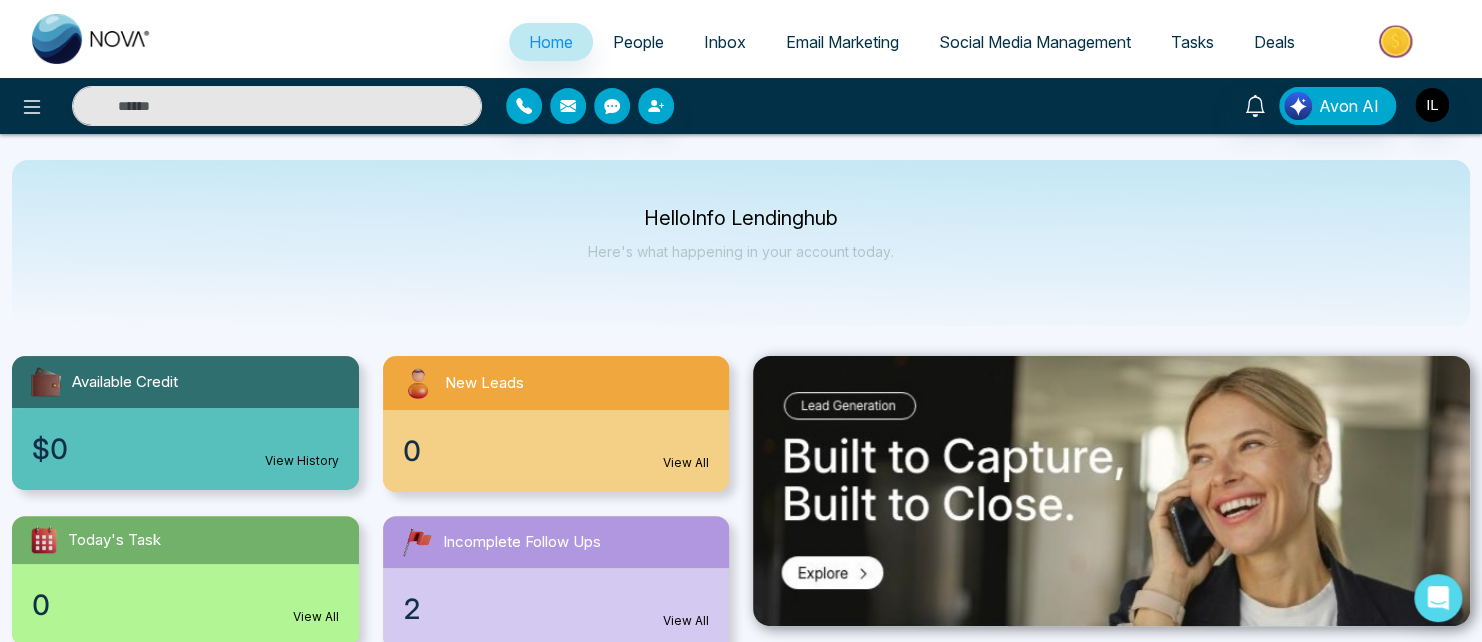 click on "Email Marketing" at bounding box center (842, 42) 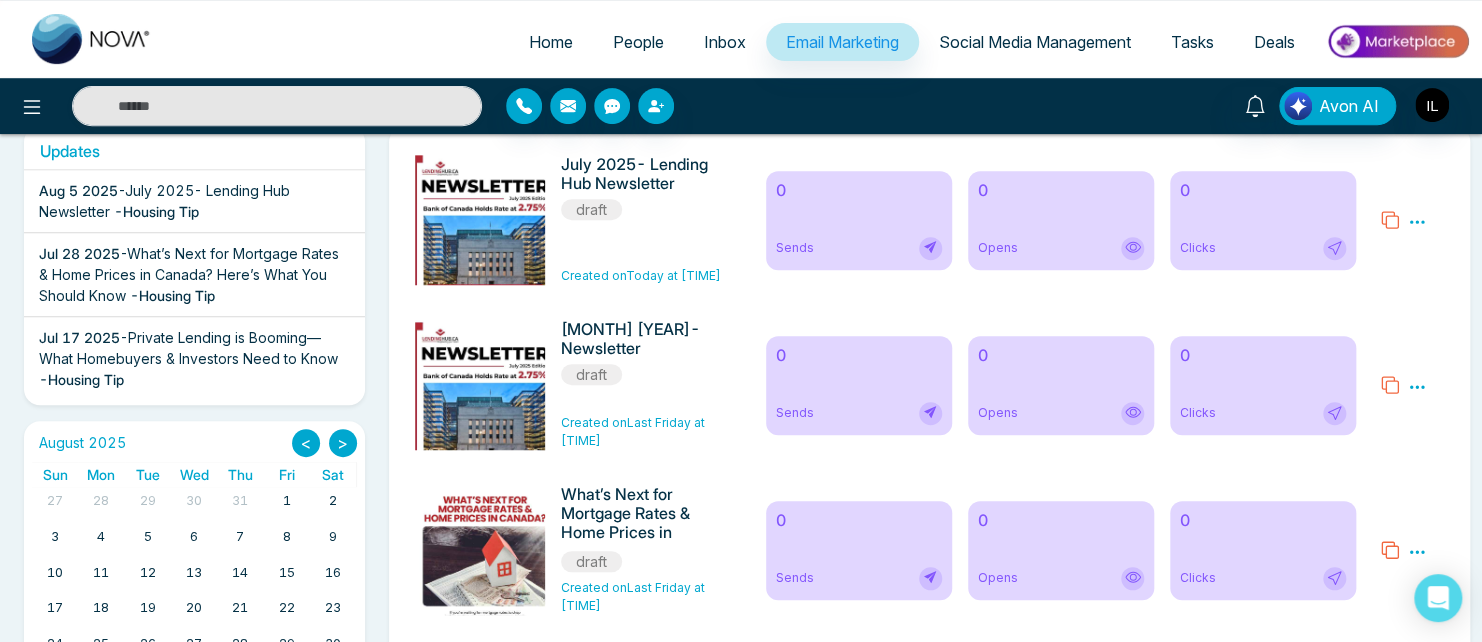 scroll, scrollTop: 356, scrollLeft: 0, axis: vertical 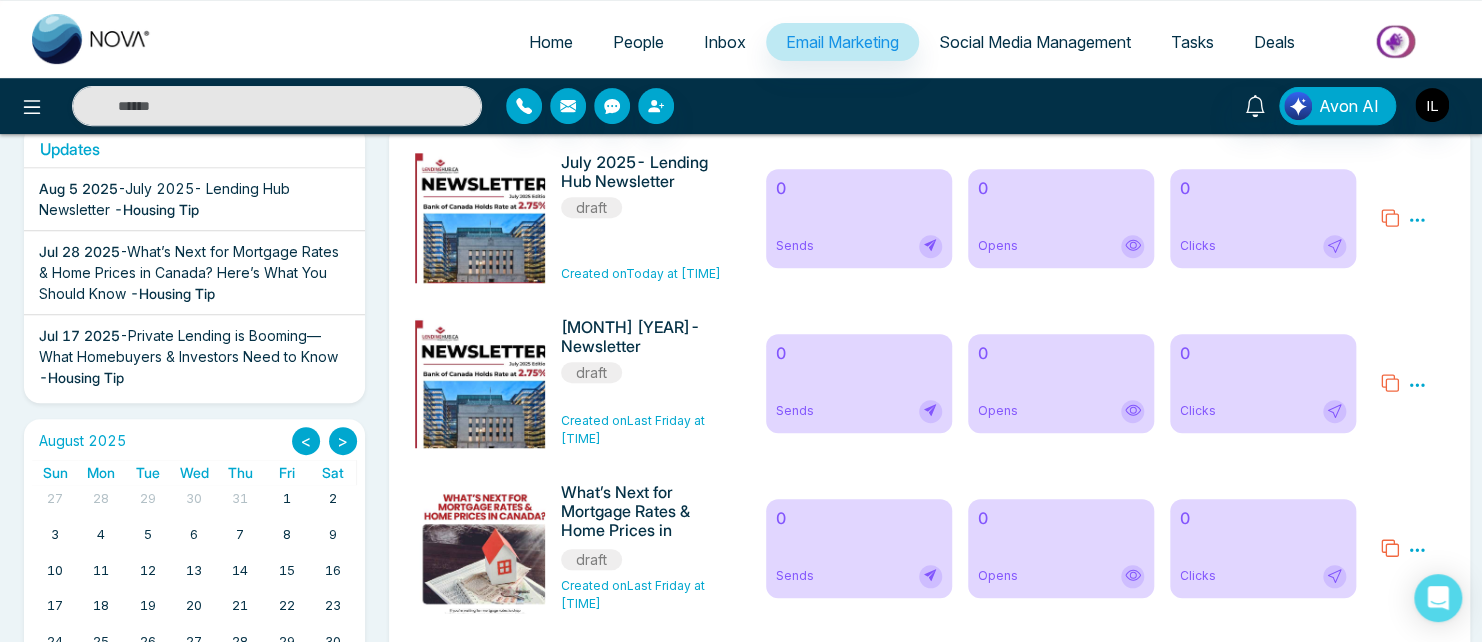 click 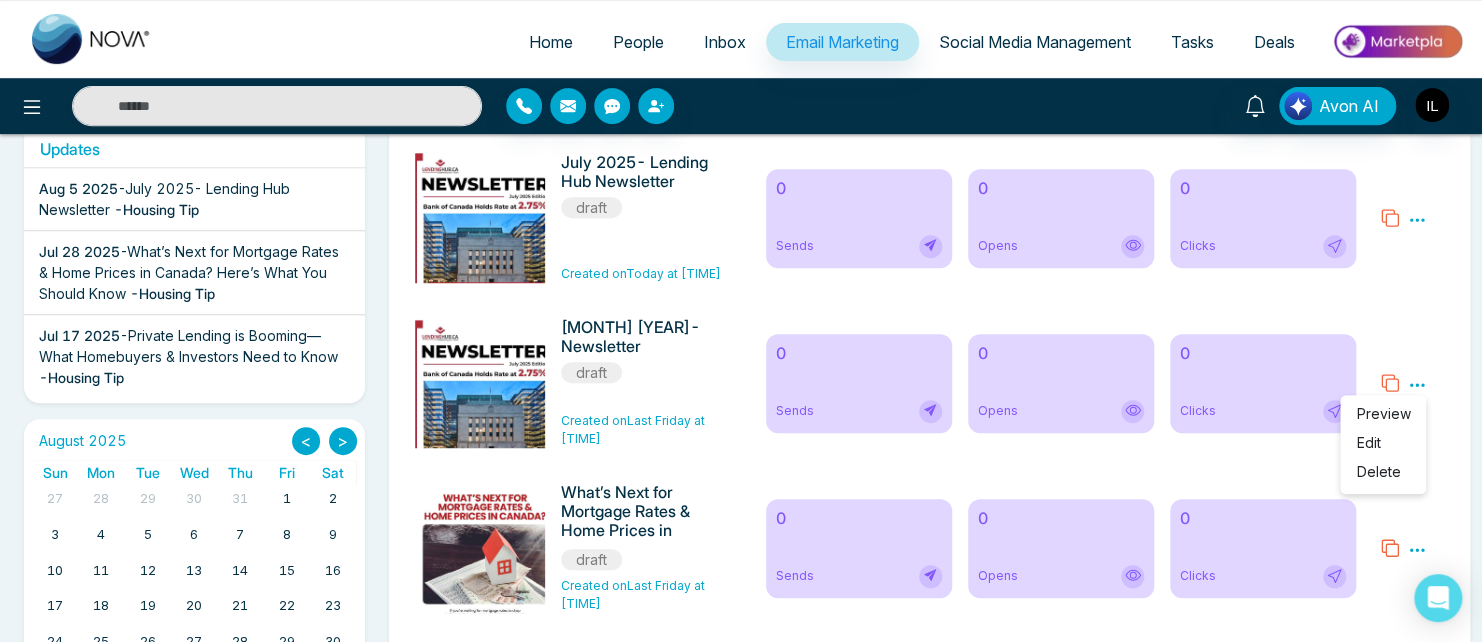 click on "Edit" at bounding box center [1368, 442] 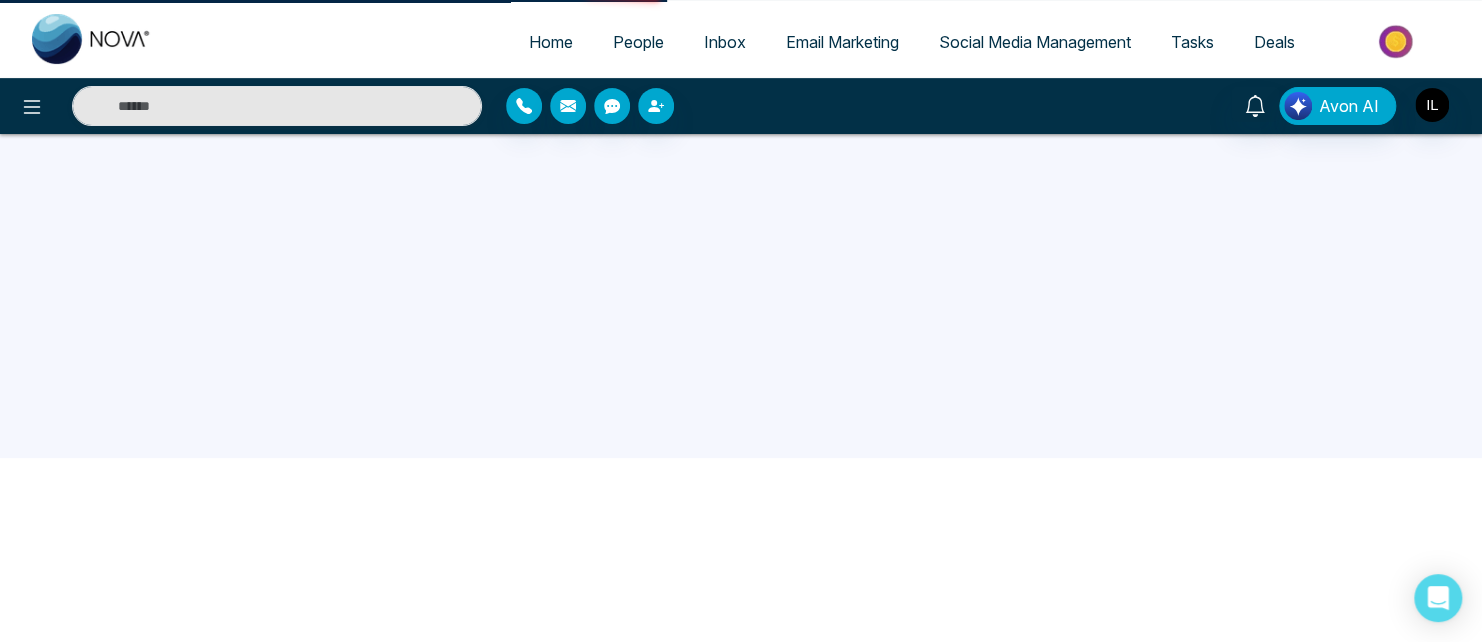 scroll, scrollTop: 0, scrollLeft: 0, axis: both 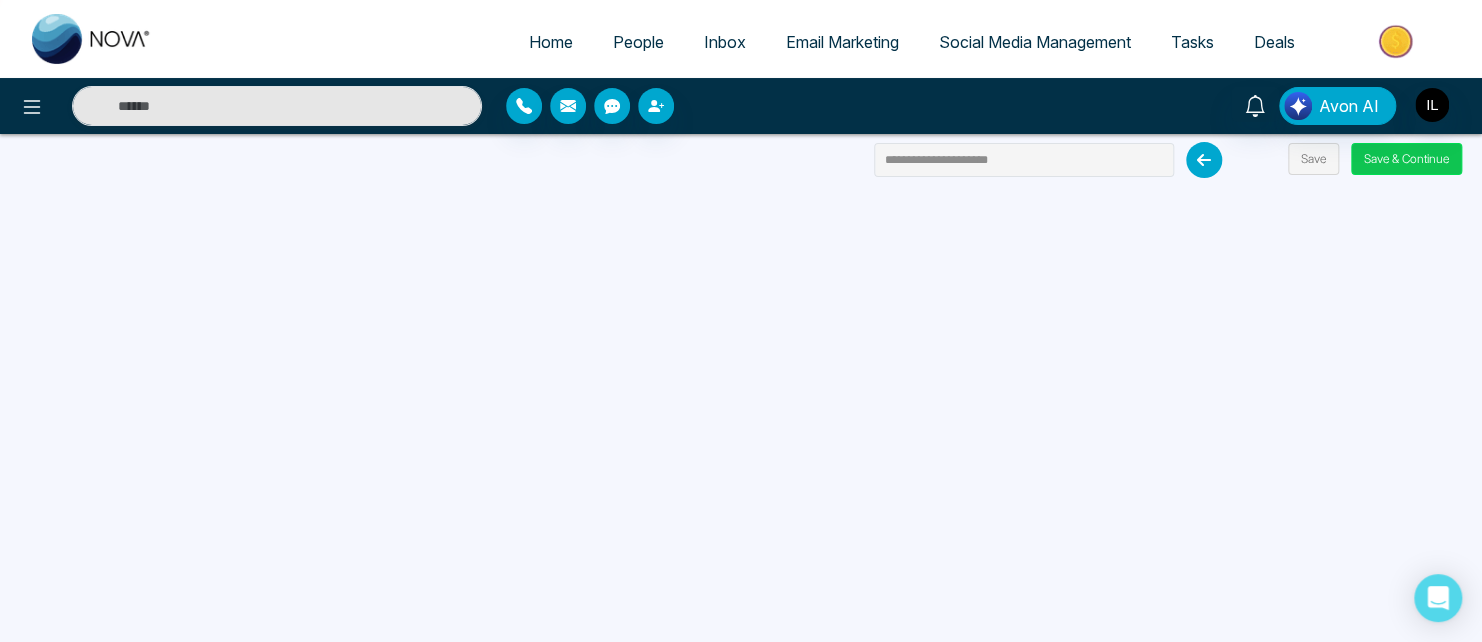 click on "Save & Continue" at bounding box center [1406, 159] 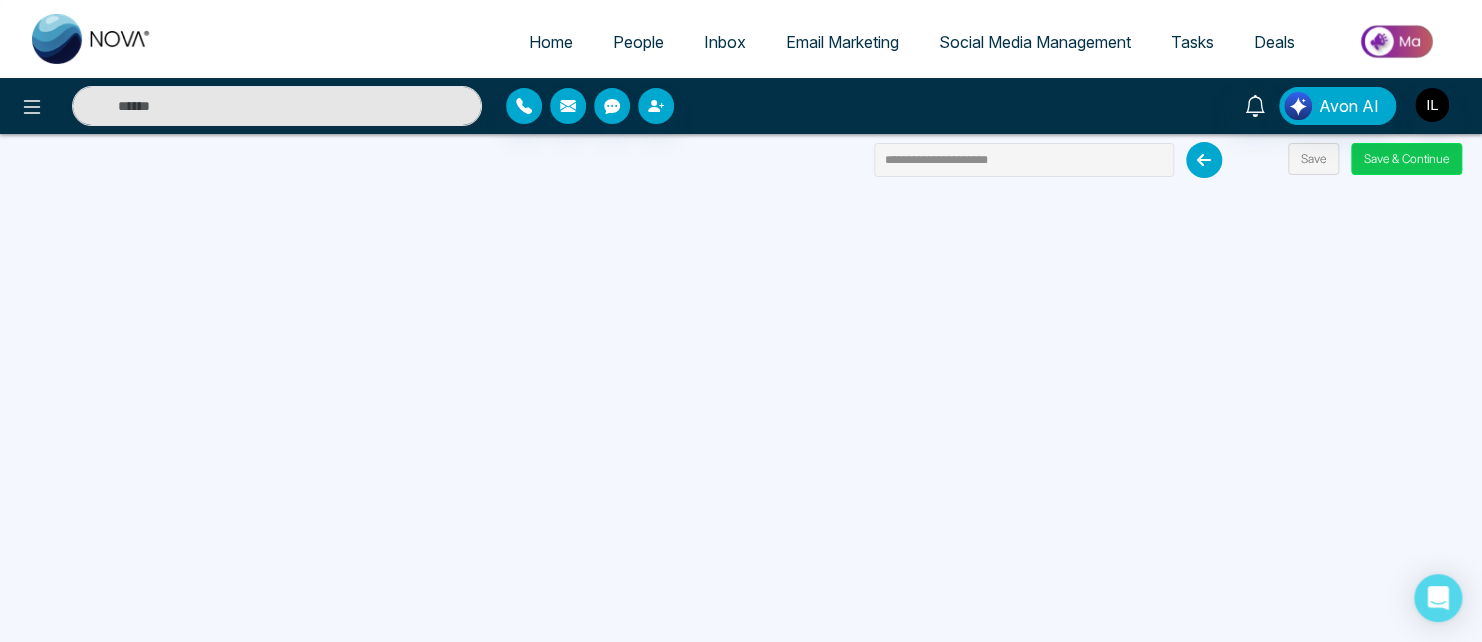 click on "Save & Continue" at bounding box center (1406, 159) 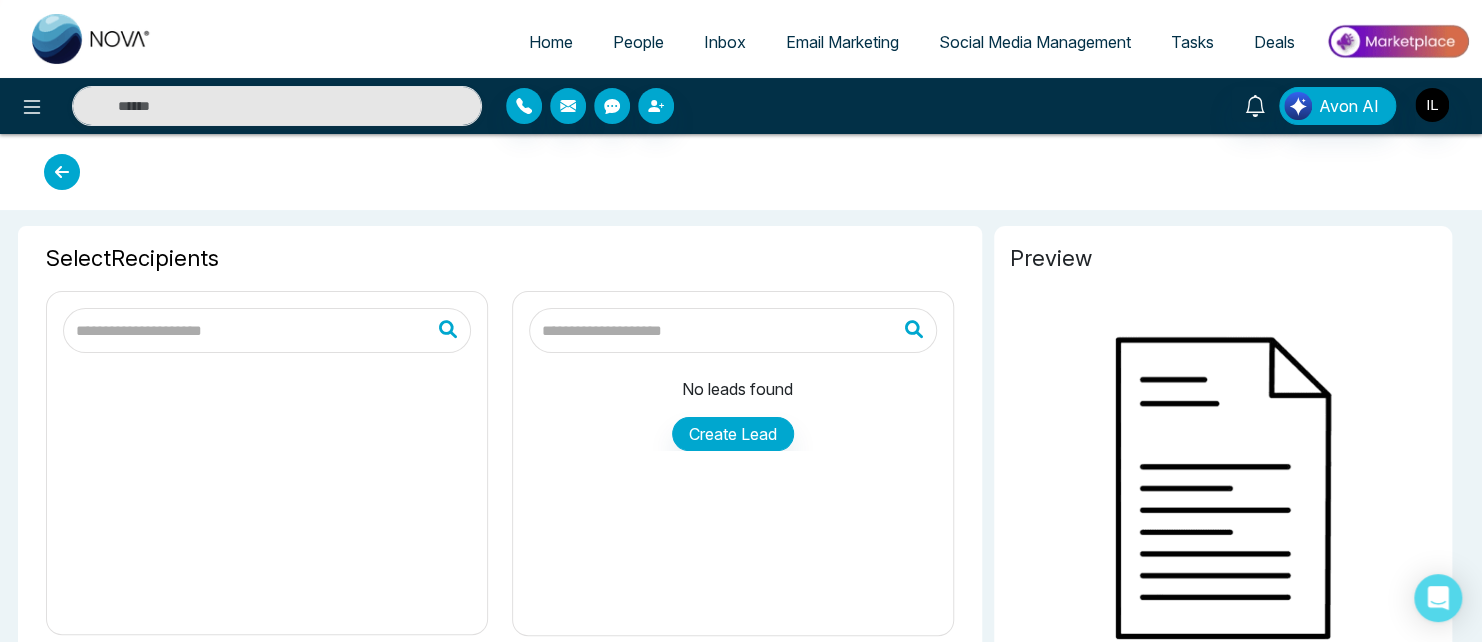 type on "**********" 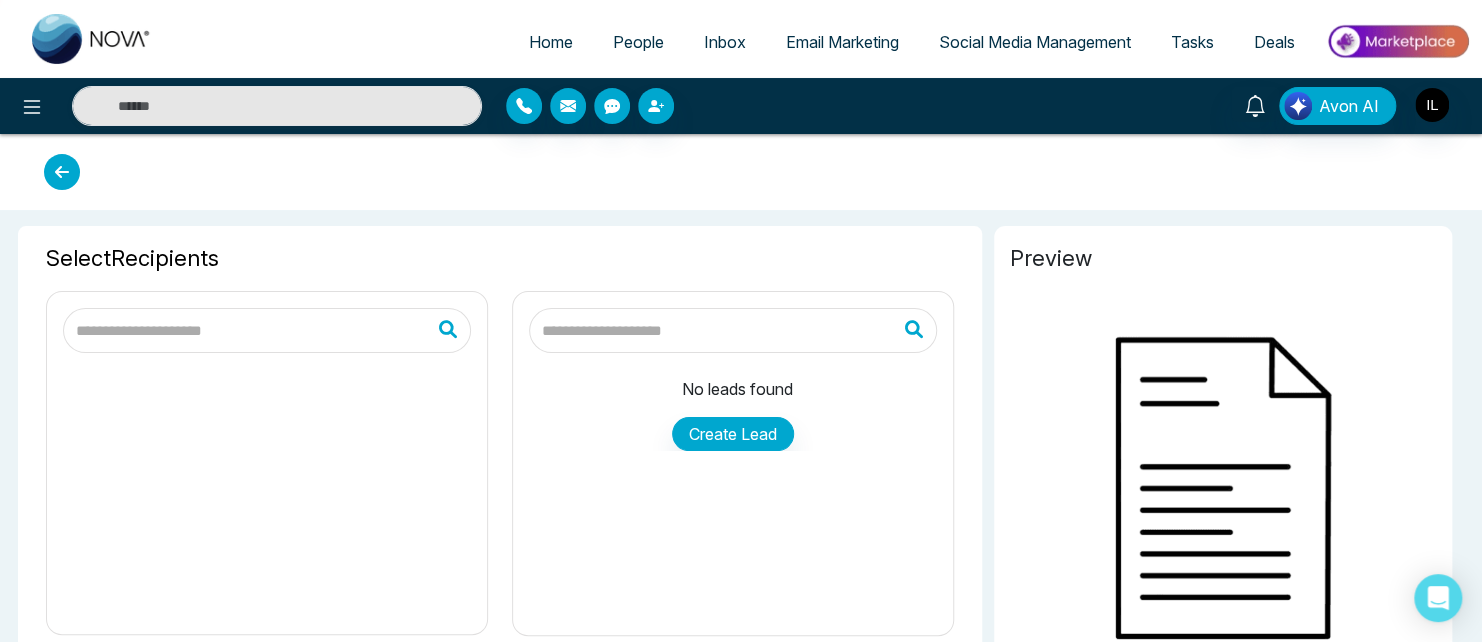 type on "**********" 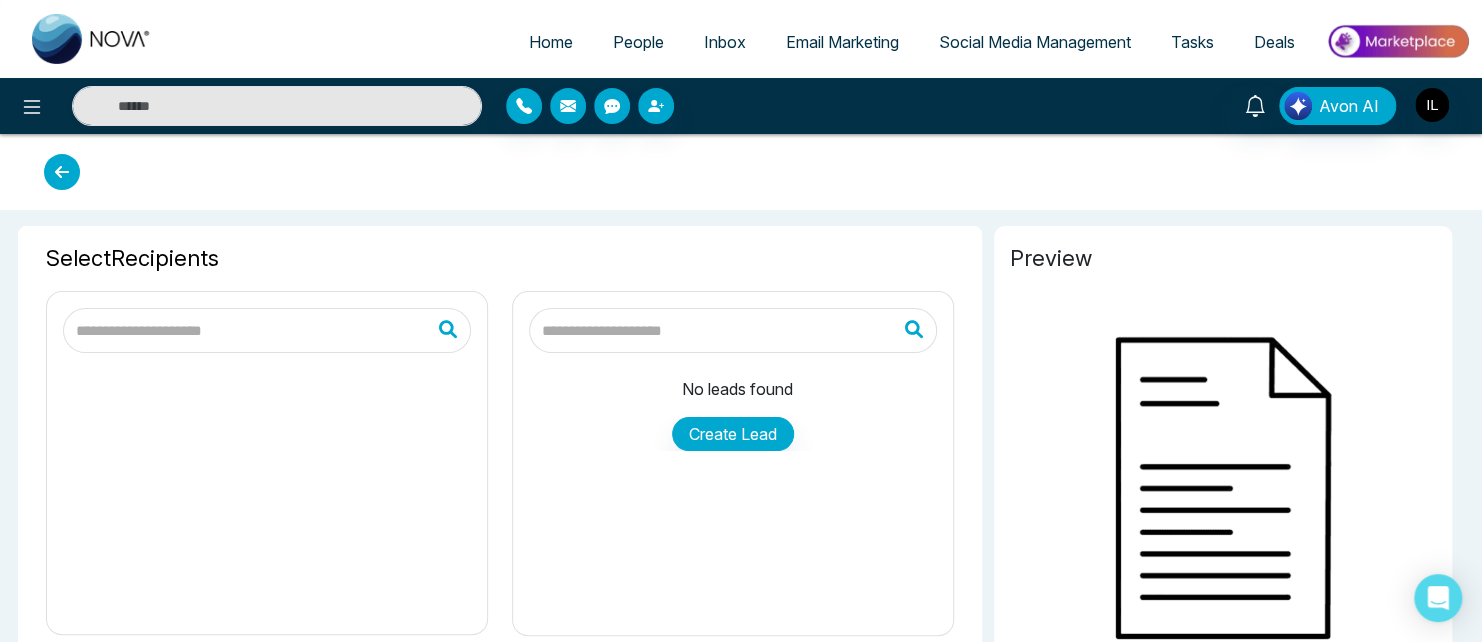 type on "**********" 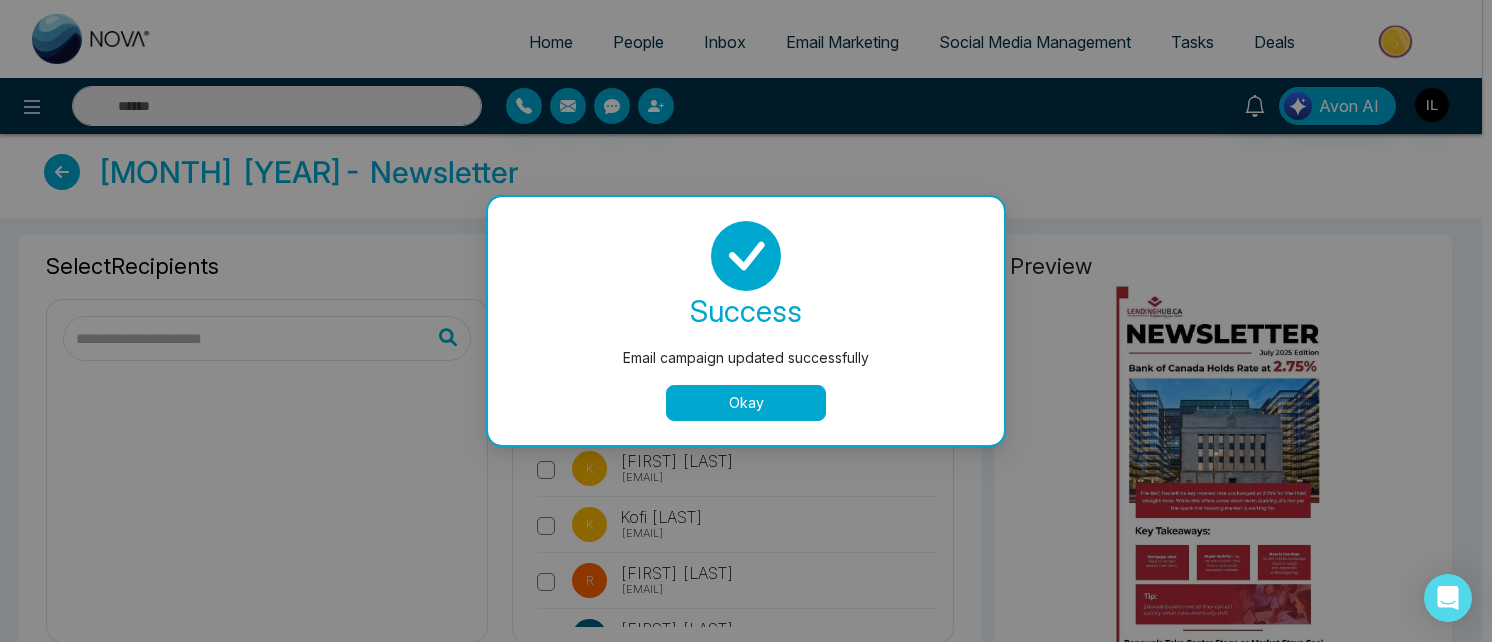 click on "Okay" at bounding box center (746, 403) 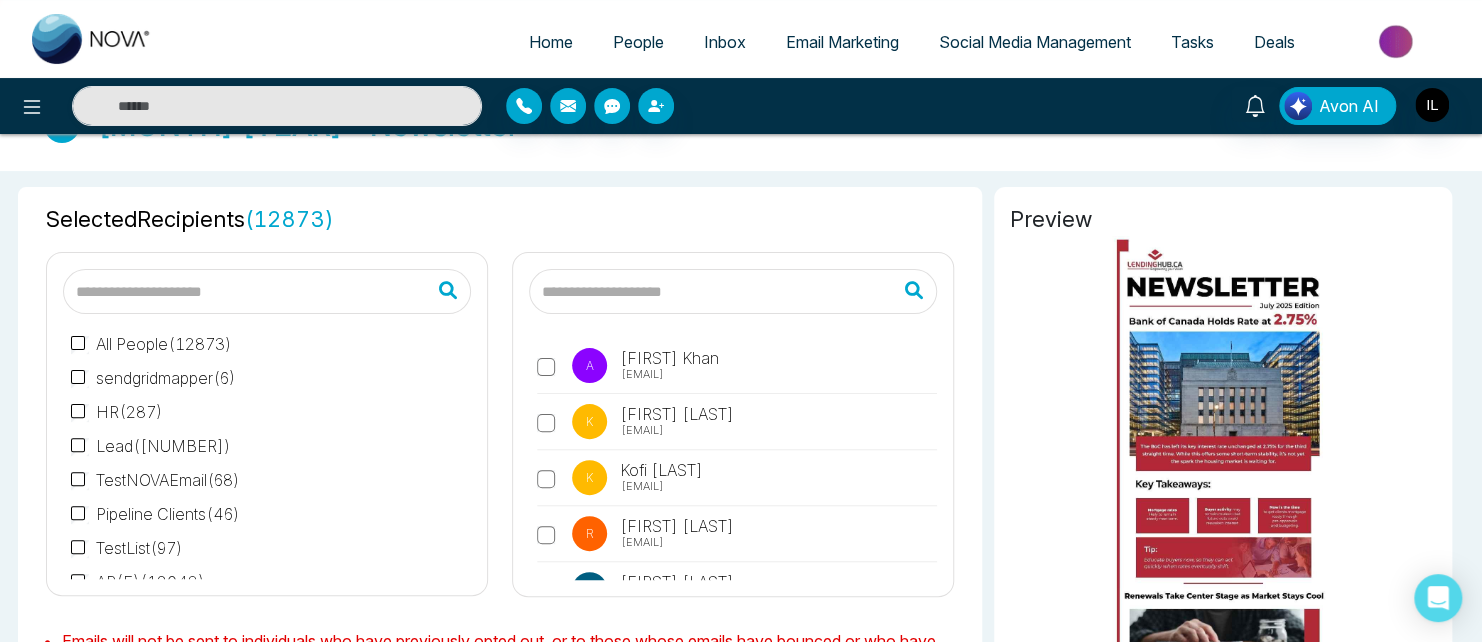 scroll, scrollTop: 50, scrollLeft: 0, axis: vertical 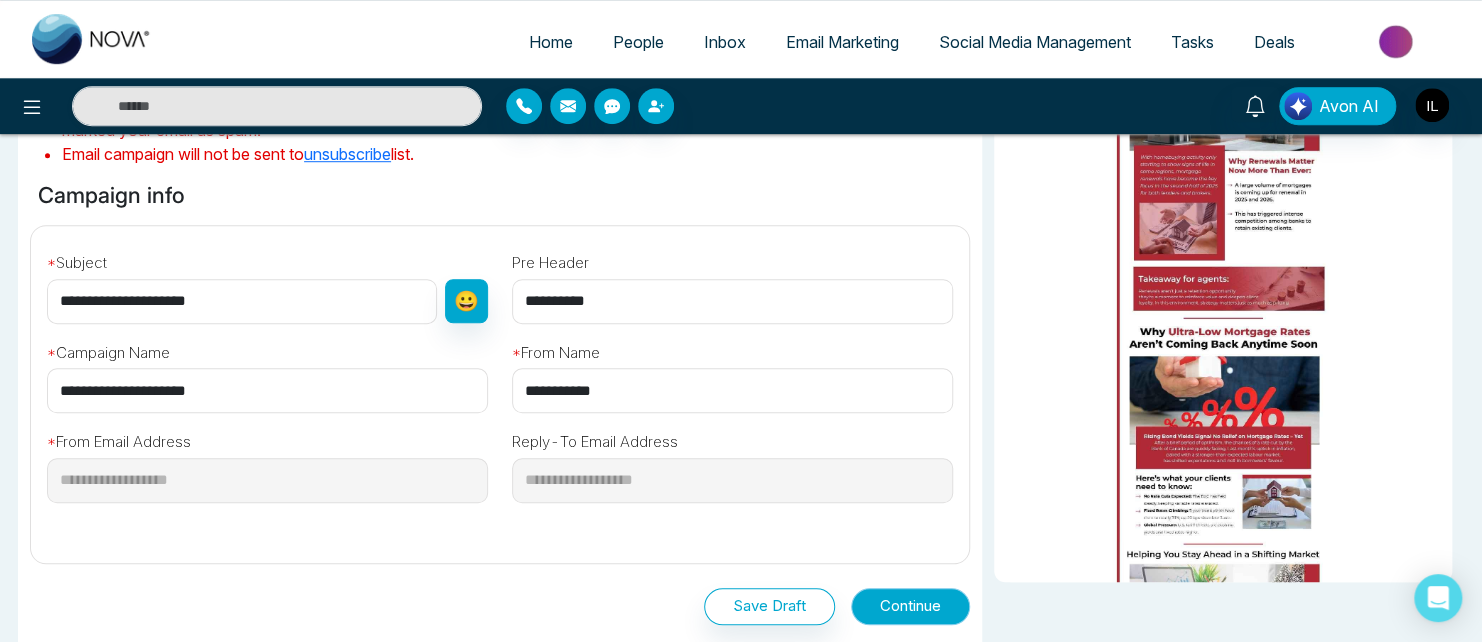 click on "Continue" at bounding box center (910, 606) 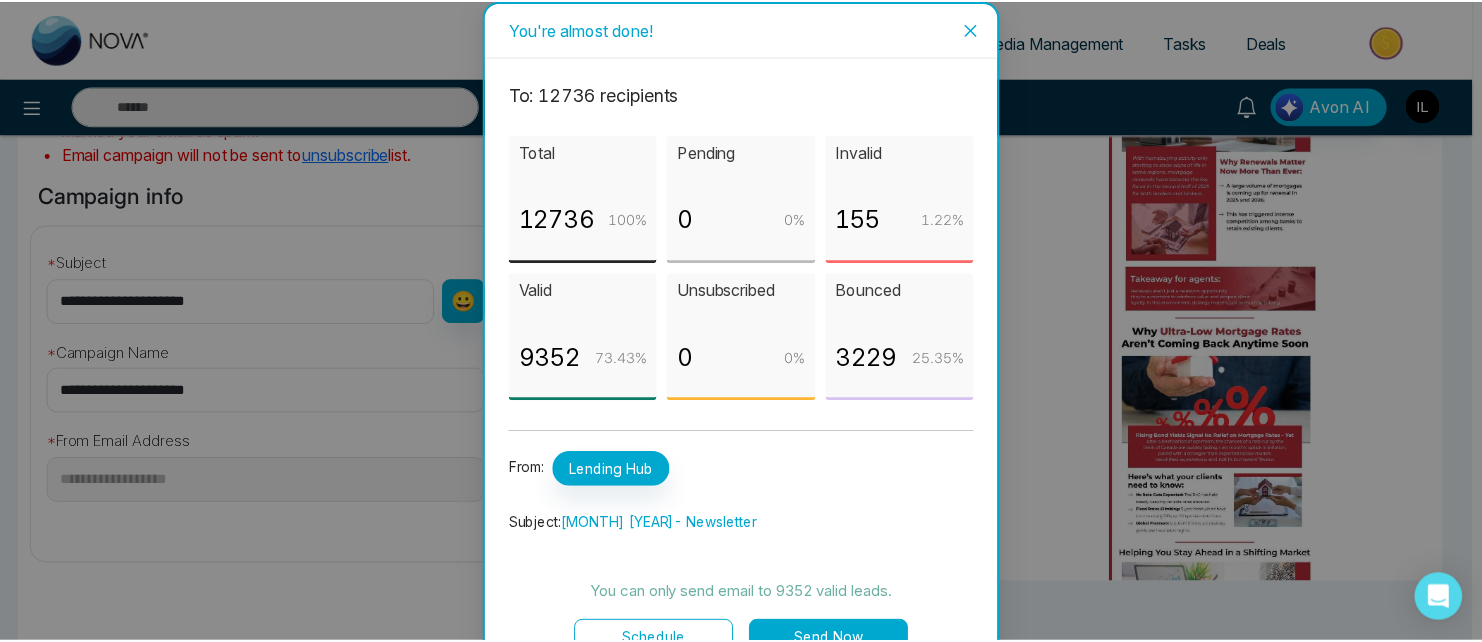 scroll, scrollTop: 37, scrollLeft: 0, axis: vertical 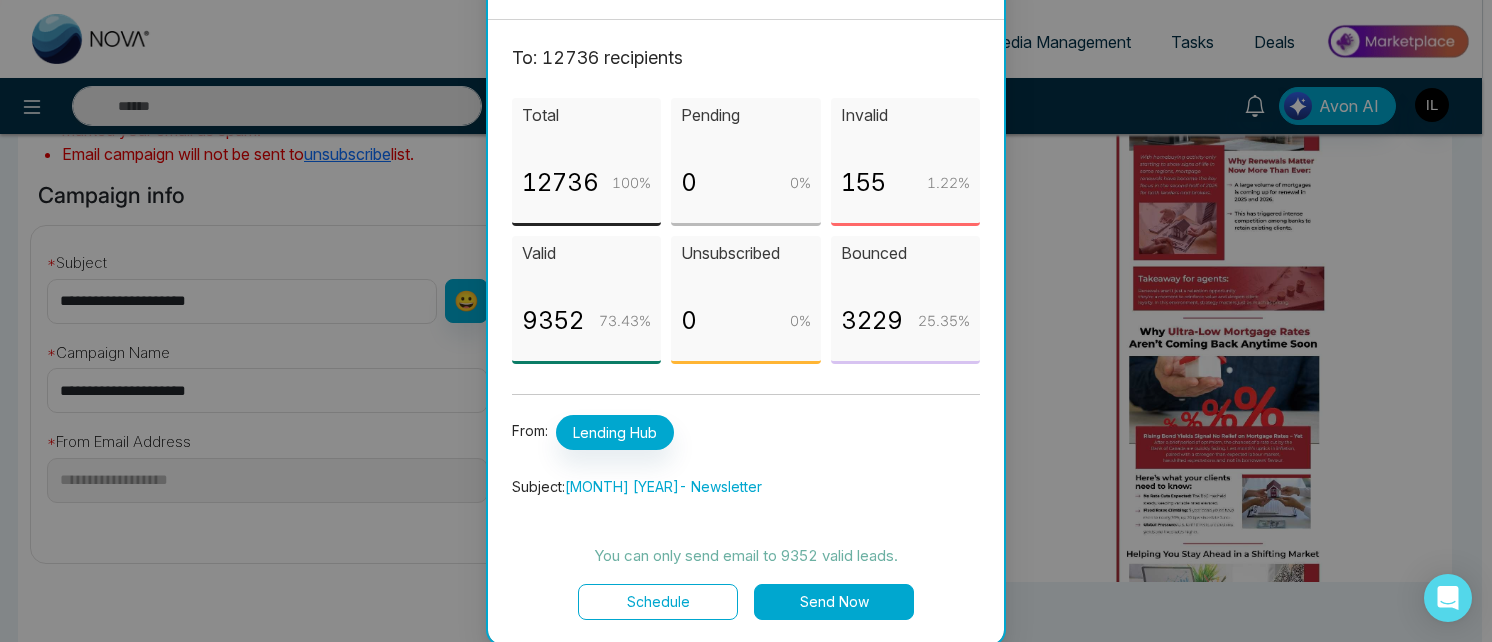 click on "Send Now" at bounding box center [834, 602] 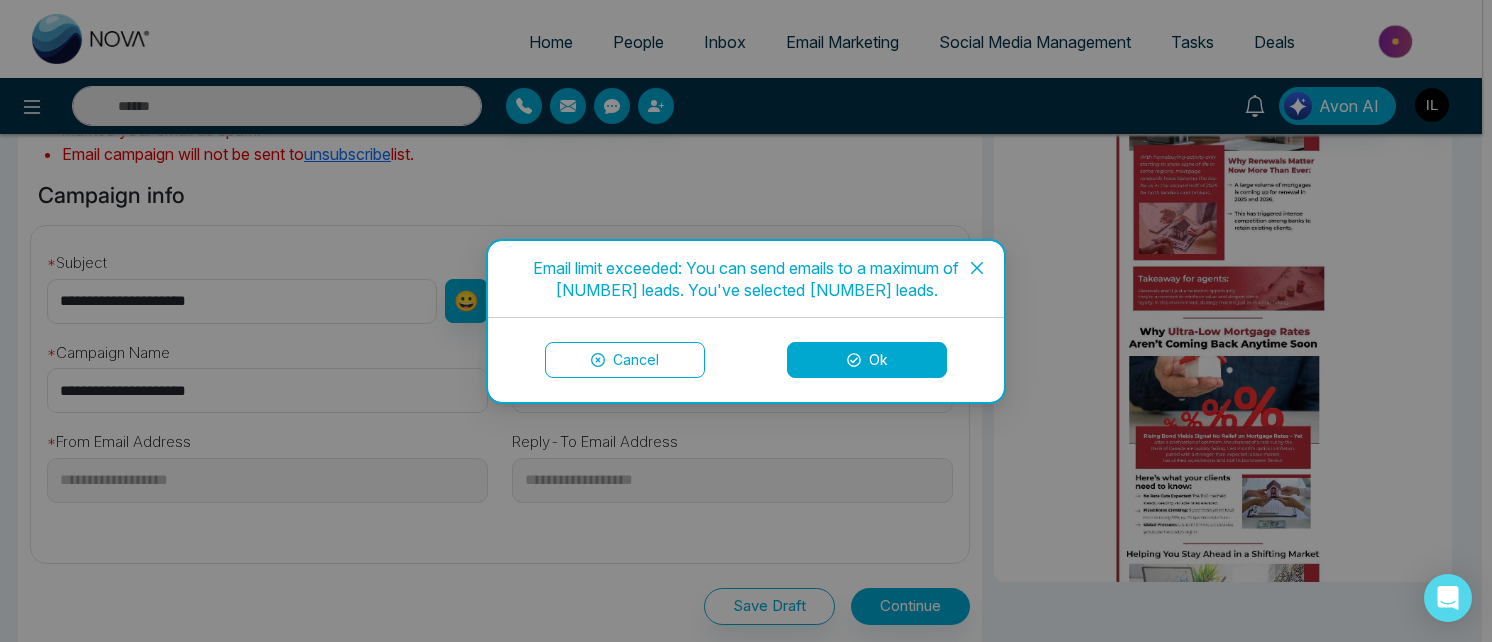 click on "Ok" at bounding box center [867, 360] 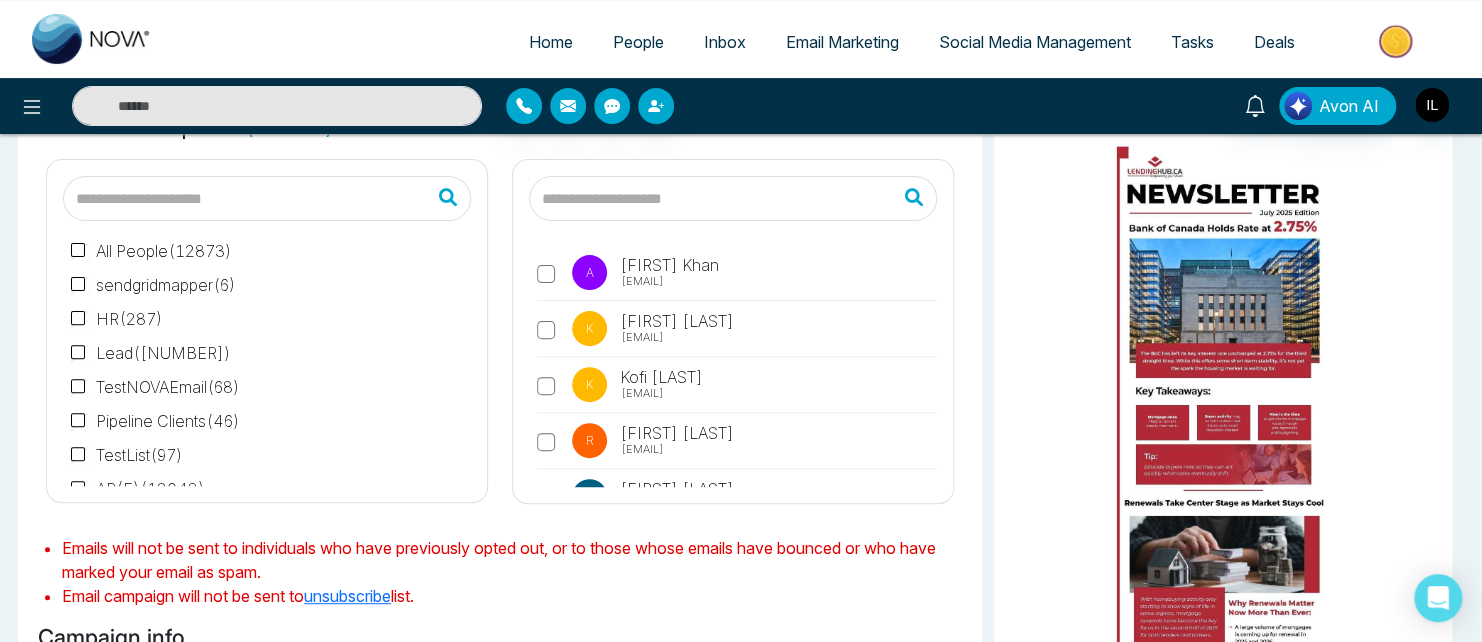 scroll, scrollTop: 134, scrollLeft: 0, axis: vertical 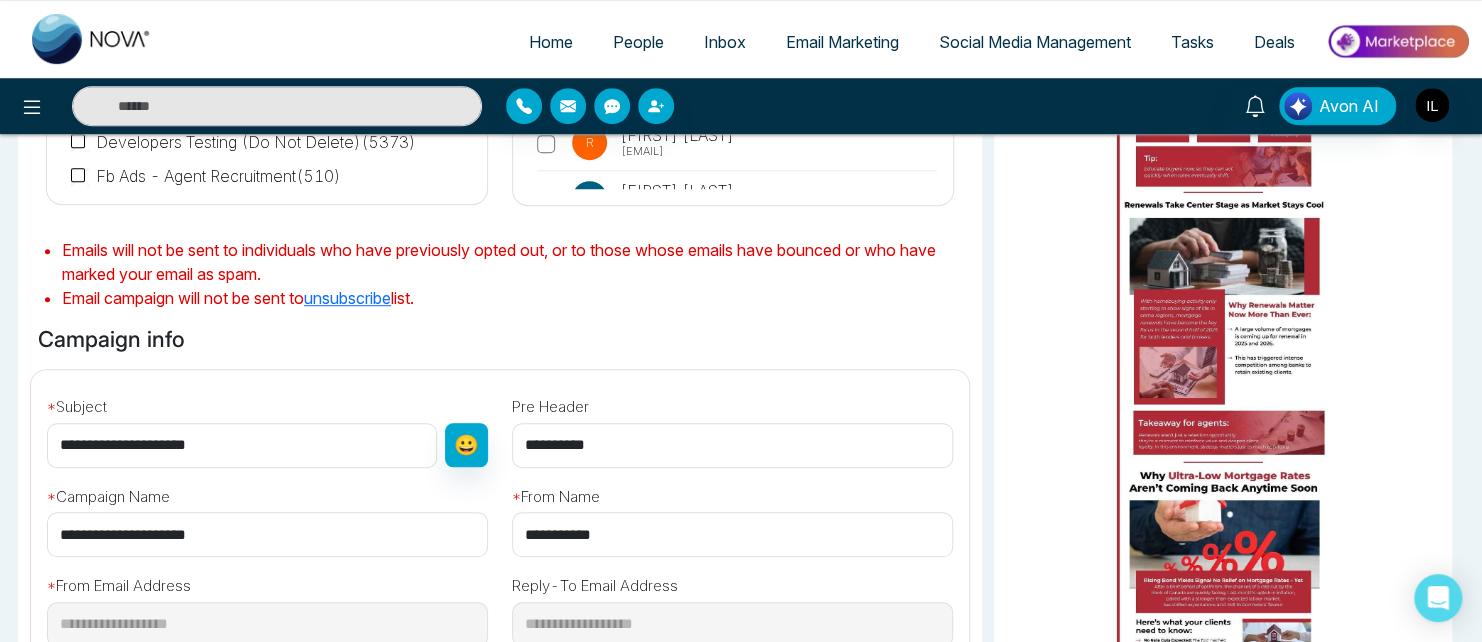 drag, startPoint x: 60, startPoint y: 444, endPoint x: 238, endPoint y: 454, distance: 178.28067 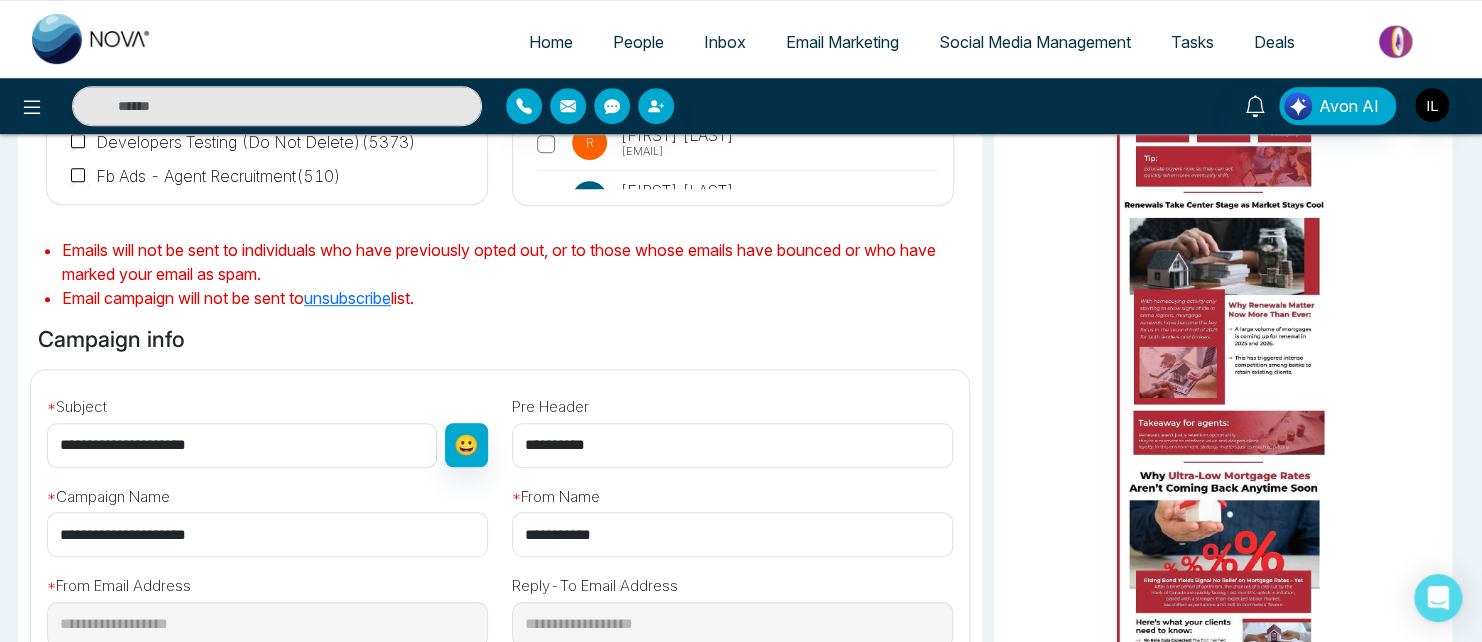 click on "**********" at bounding box center [242, 445] 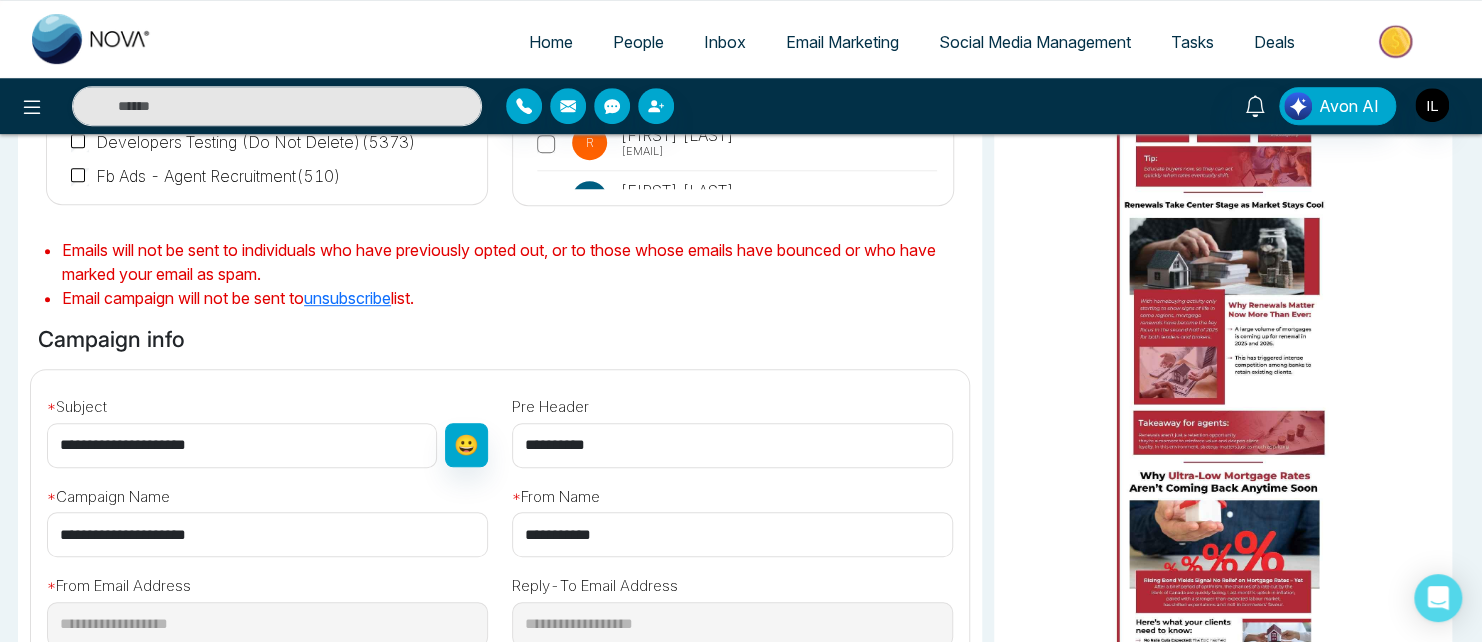click on "Preview" at bounding box center (1223, 298) 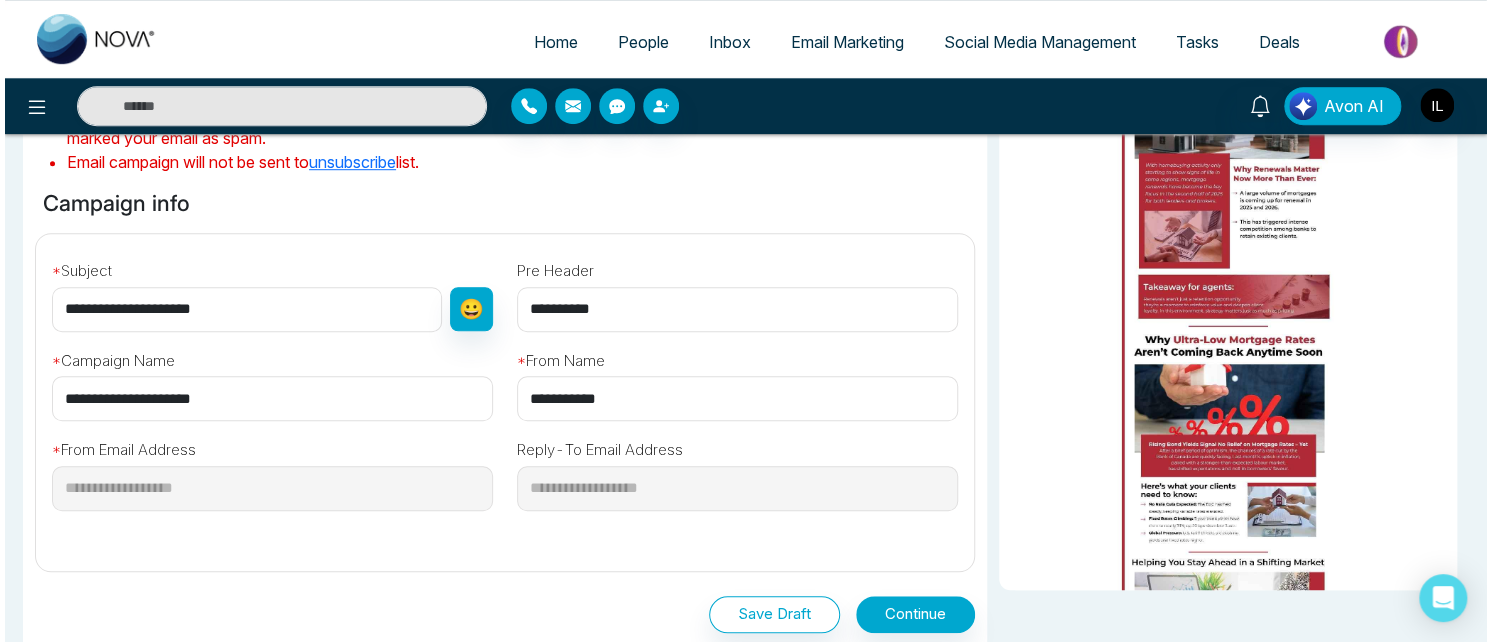 scroll, scrollTop: 575, scrollLeft: 0, axis: vertical 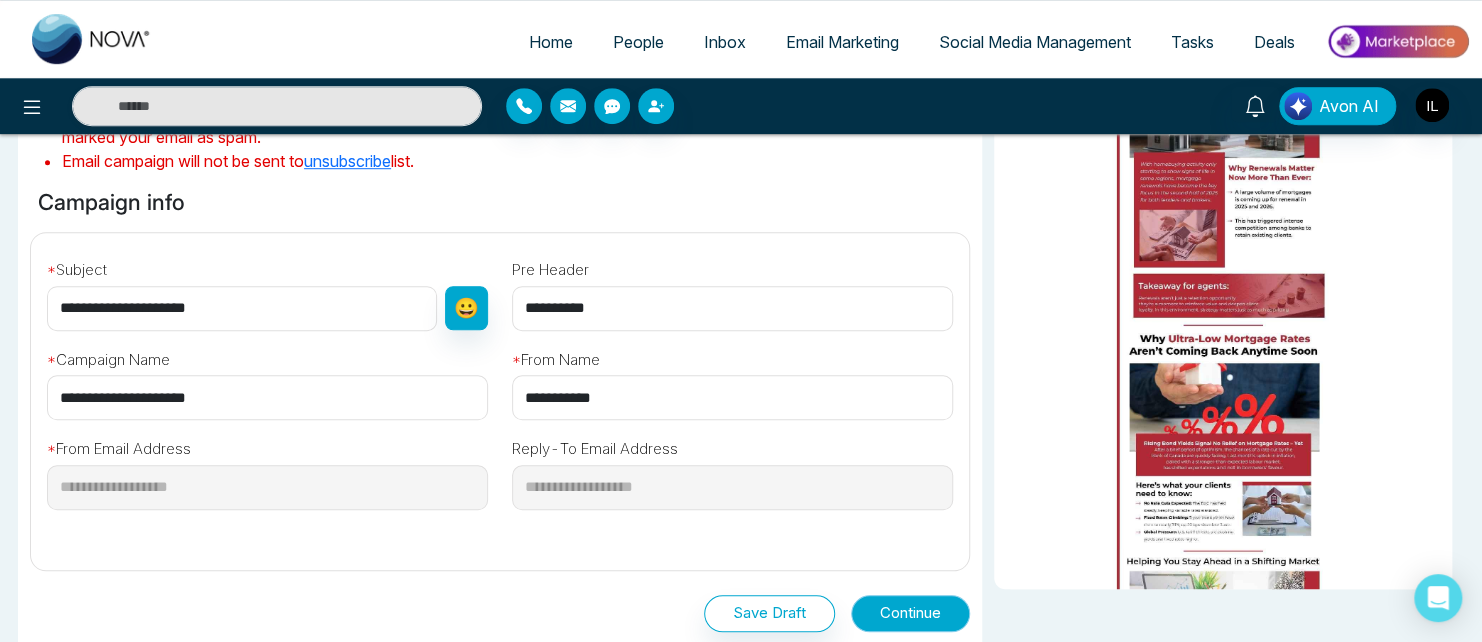 click on "Continue" at bounding box center (910, 613) 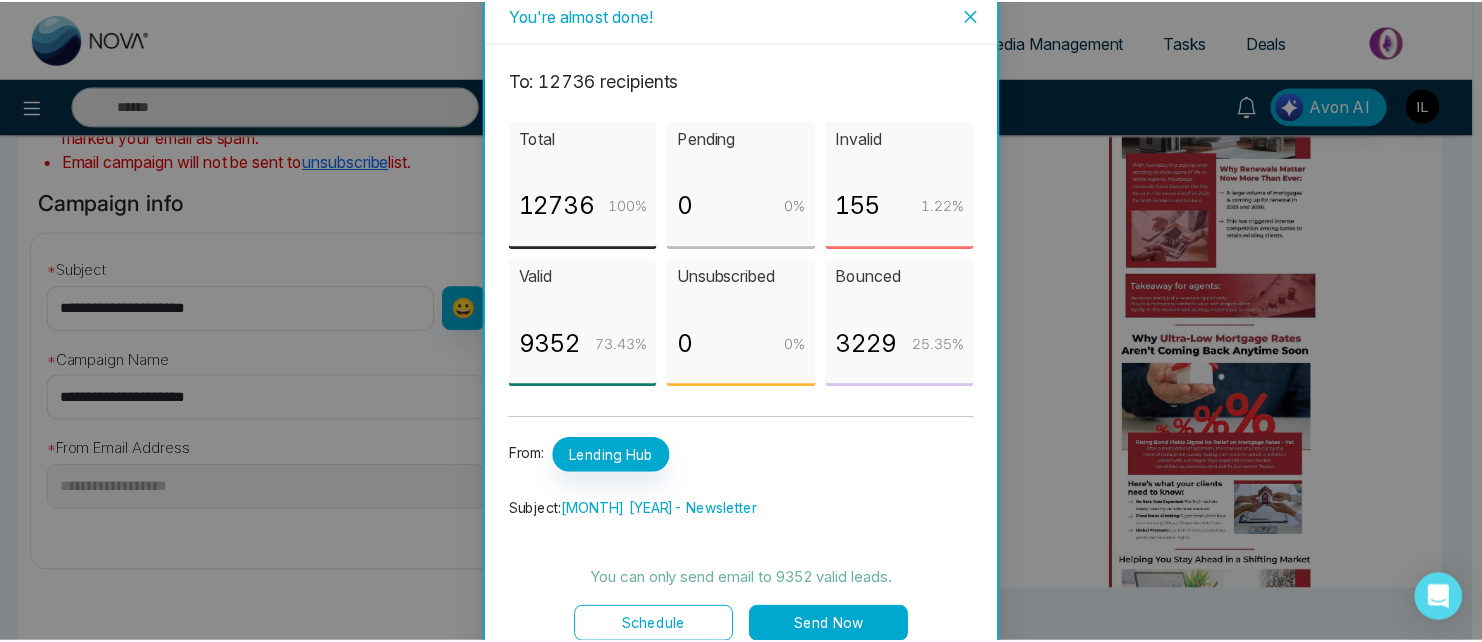 scroll, scrollTop: 15, scrollLeft: 0, axis: vertical 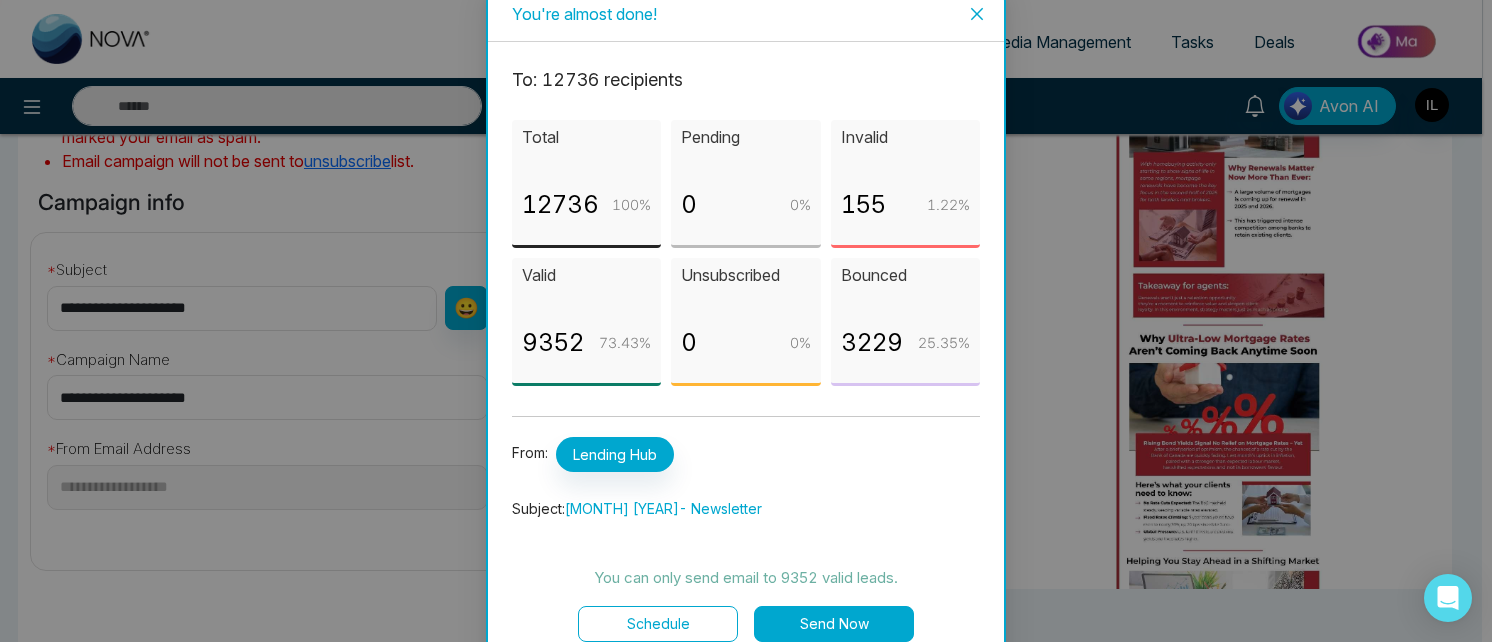 click on "Send Now" at bounding box center [834, 624] 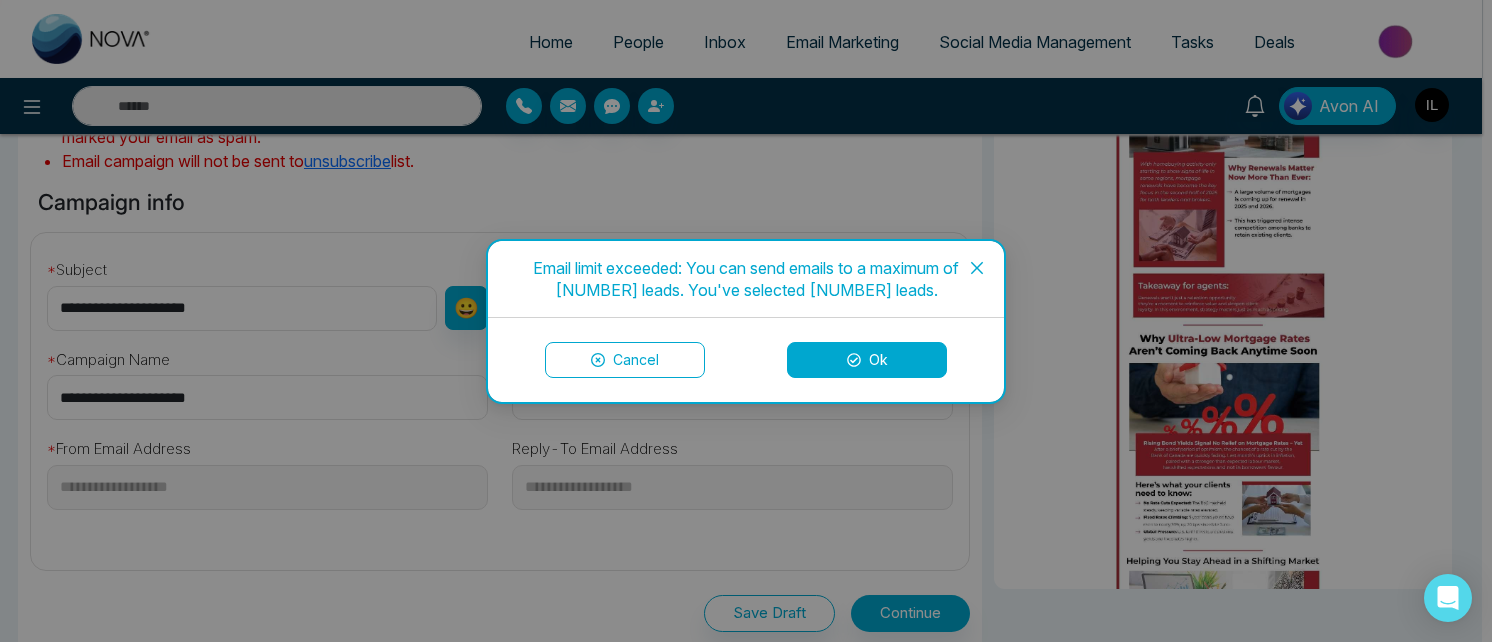 click on "Ok" at bounding box center (867, 360) 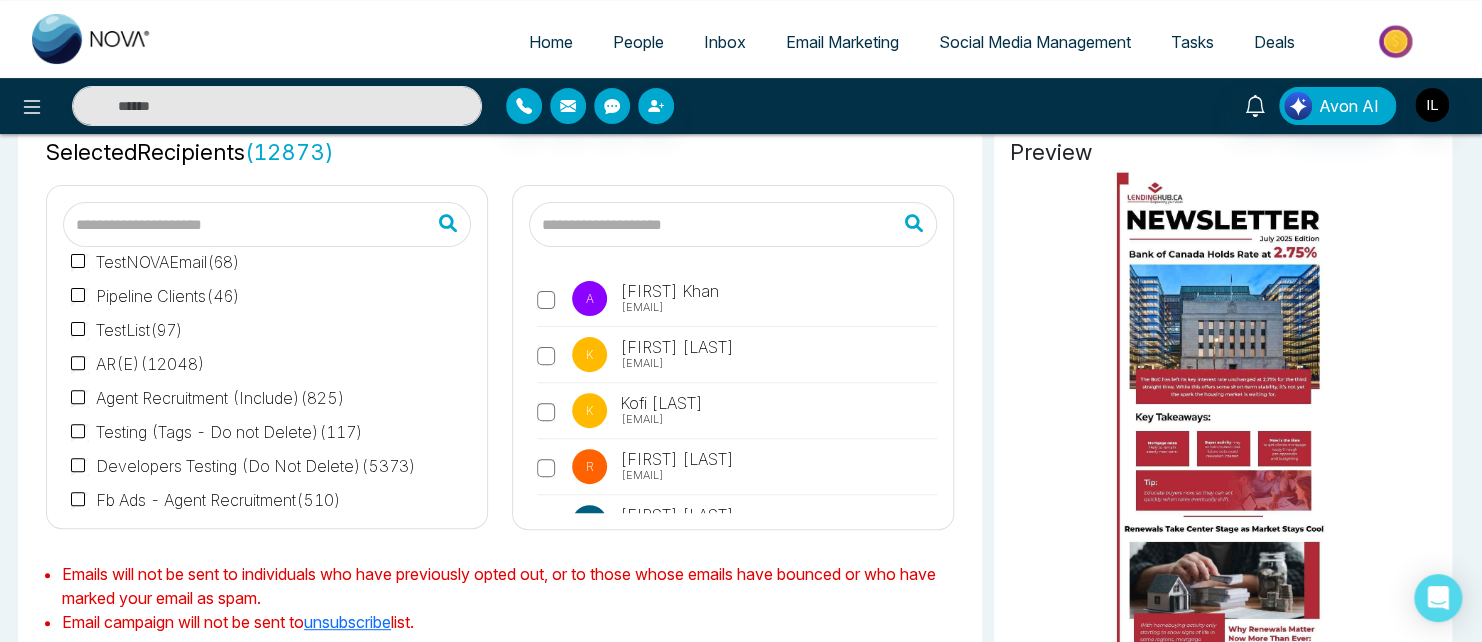 scroll, scrollTop: 111, scrollLeft: 0, axis: vertical 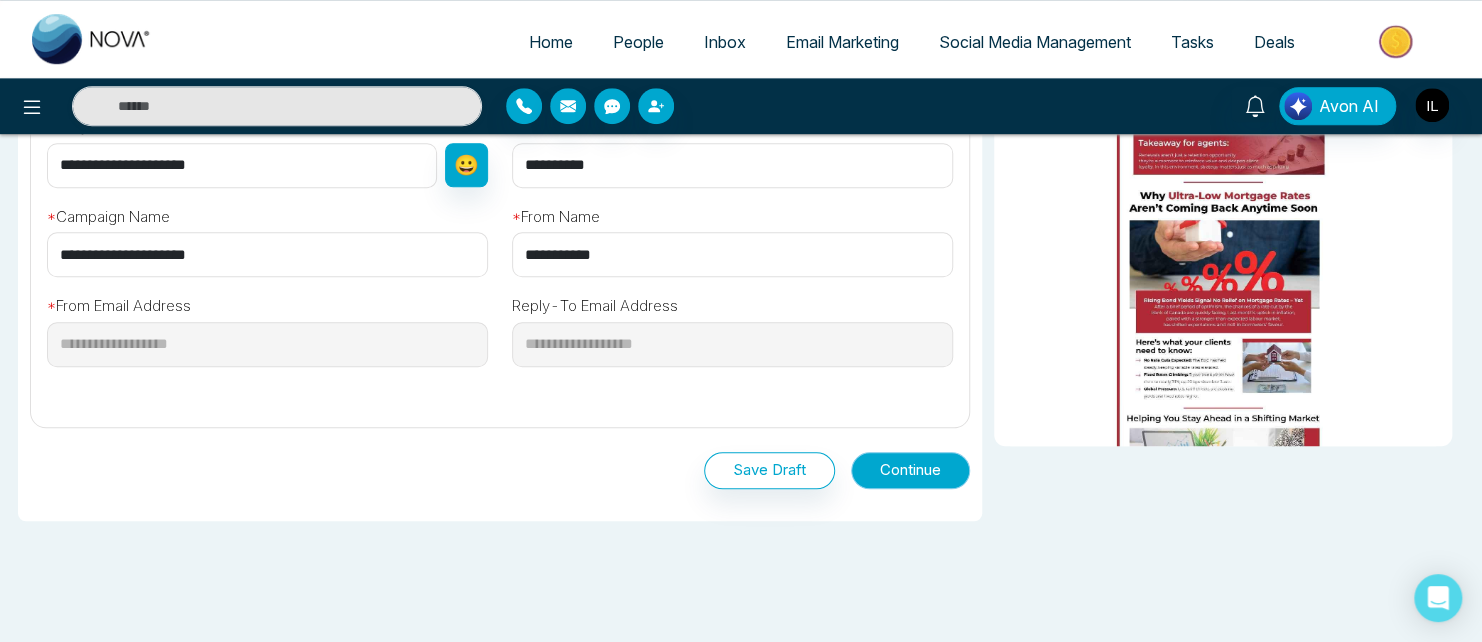 click on "Continue" at bounding box center [910, 470] 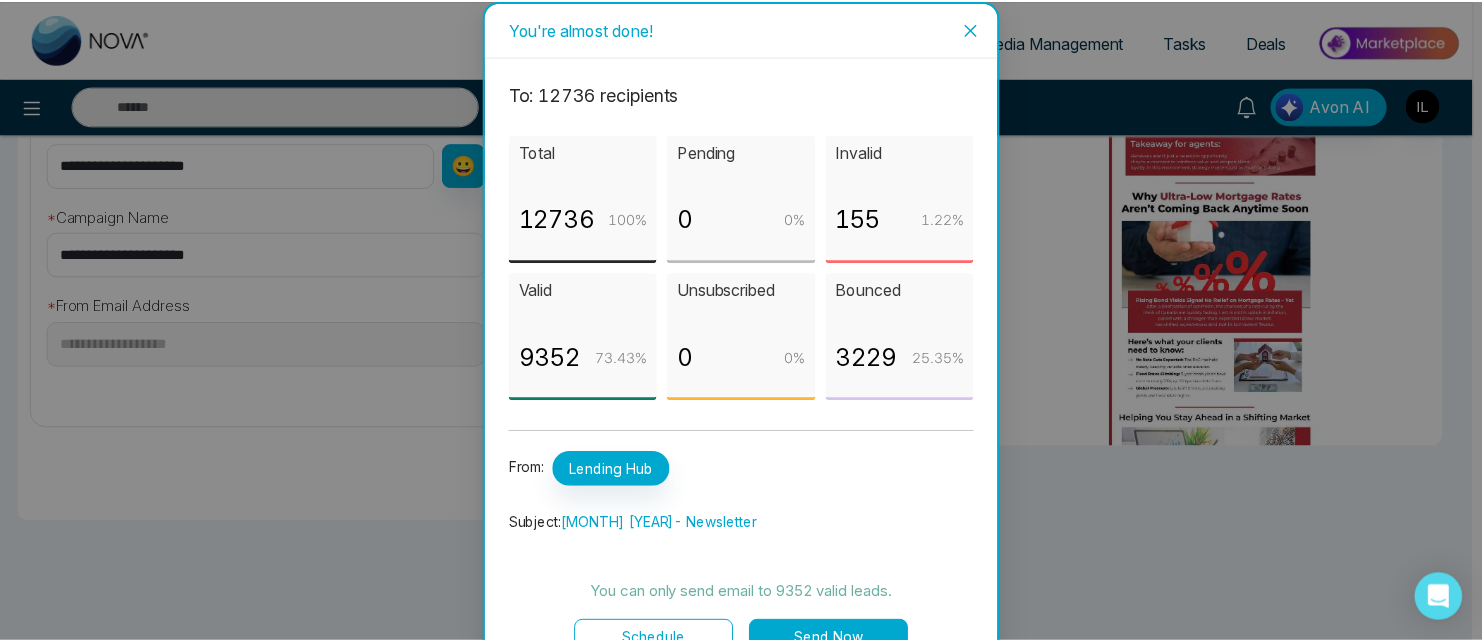 scroll, scrollTop: 37, scrollLeft: 0, axis: vertical 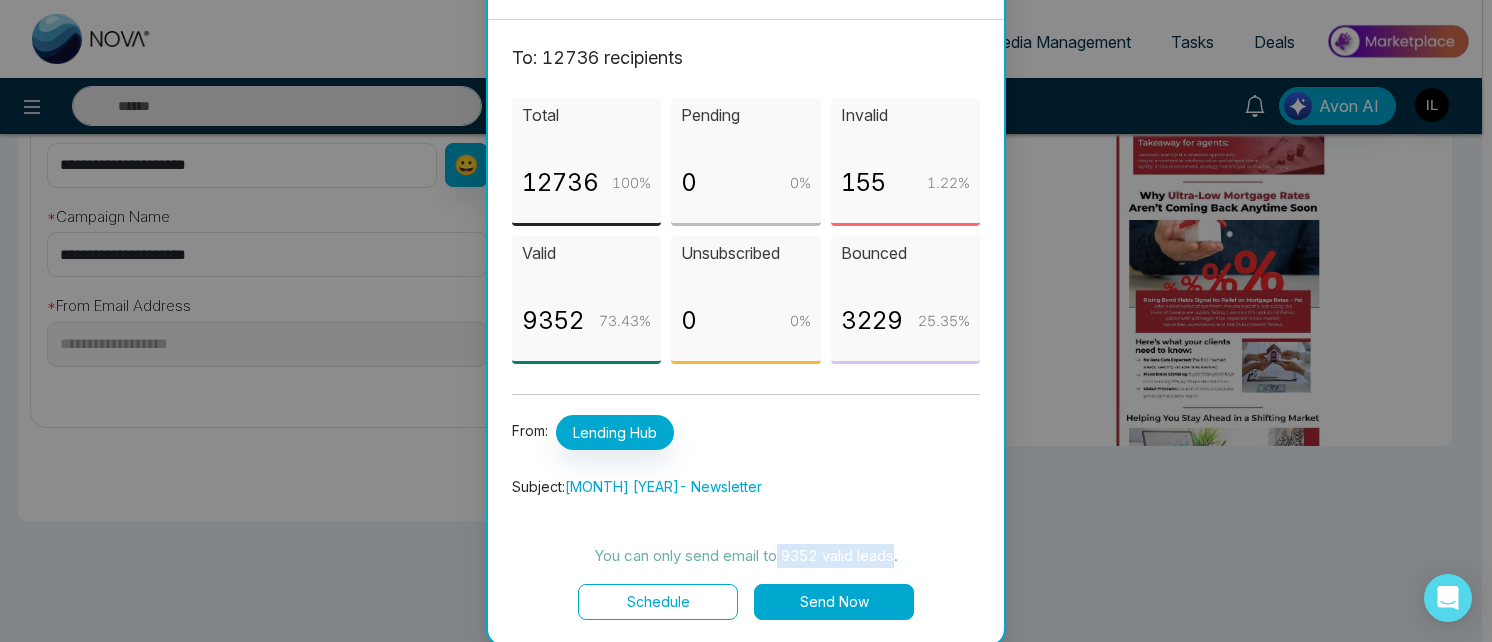drag, startPoint x: 769, startPoint y: 555, endPoint x: 893, endPoint y: 561, distance: 124.14507 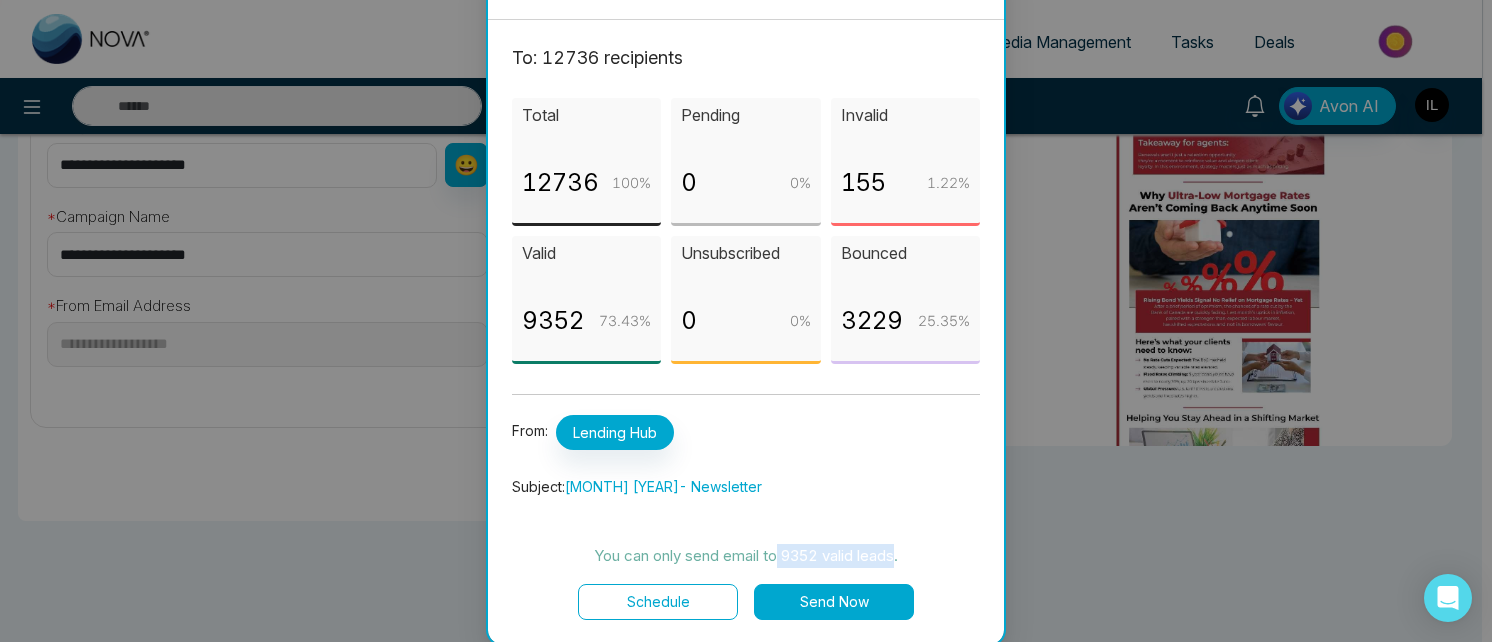 click on "You can only send email to   [NUMBER]   valid leads." at bounding box center (746, 556) 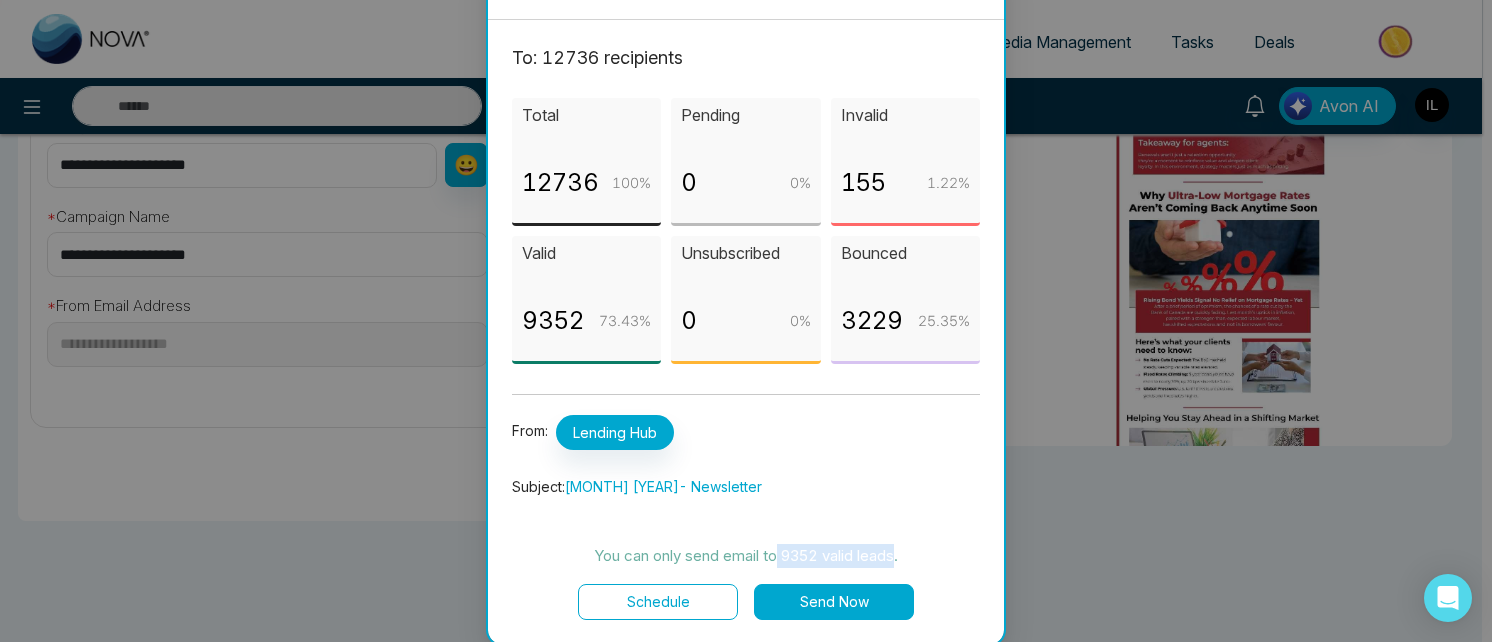 drag, startPoint x: 893, startPoint y: 561, endPoint x: 864, endPoint y: 554, distance: 29.832869 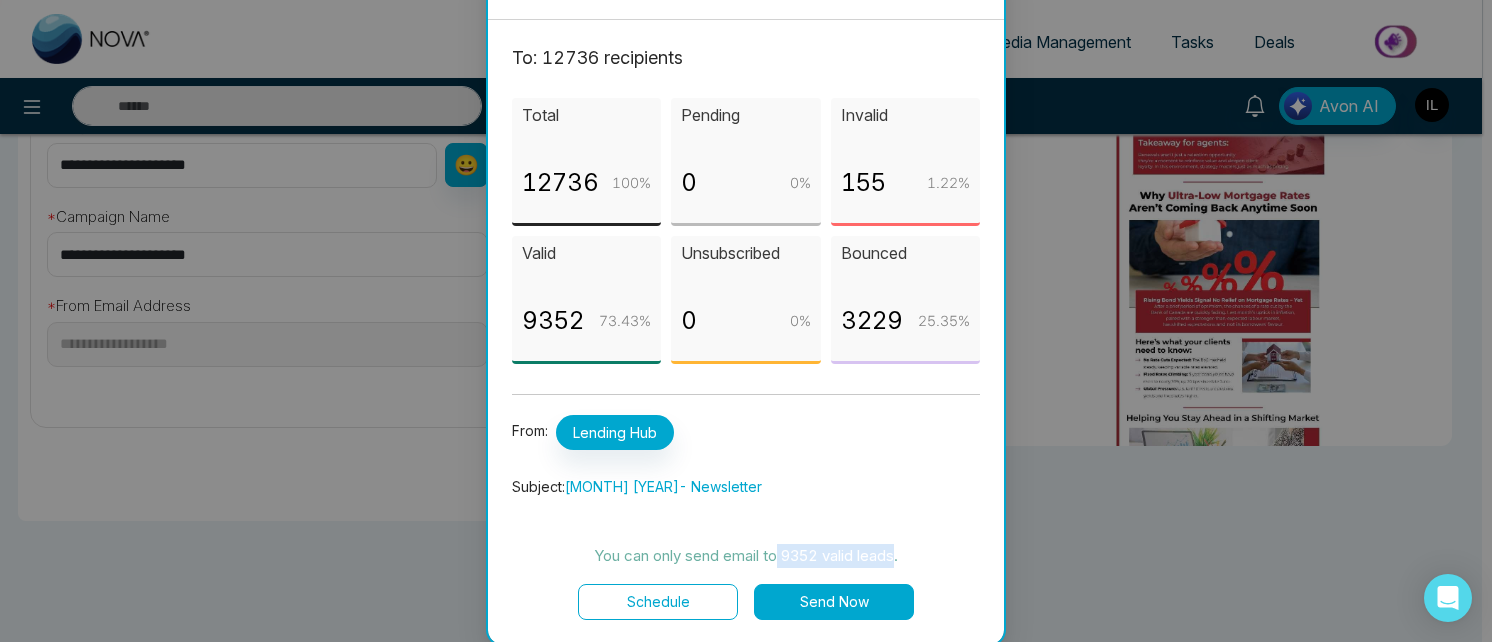 click on "You can only send email to   [NUMBER]   valid leads." at bounding box center (746, 556) 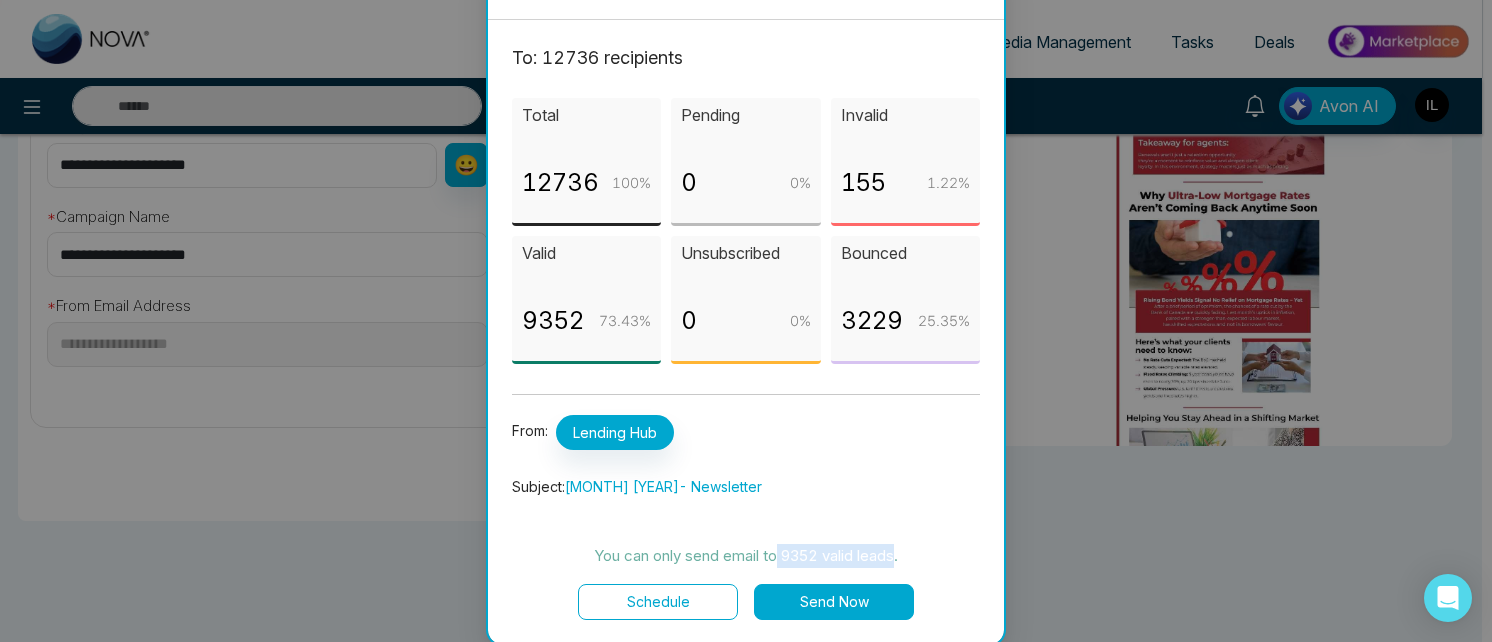 drag, startPoint x: 864, startPoint y: 554, endPoint x: 812, endPoint y: 546, distance: 52.611786 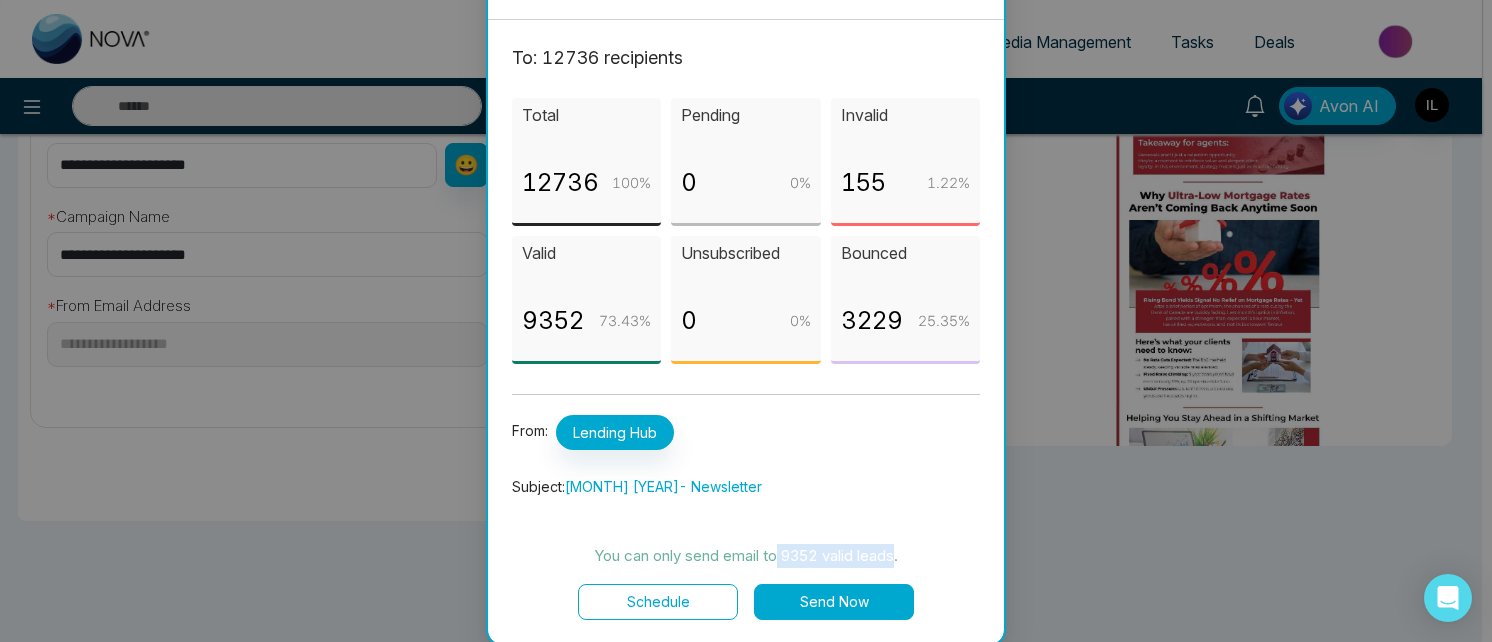 click on "You can only send email to   [NUMBER]   valid leads." at bounding box center (746, 556) 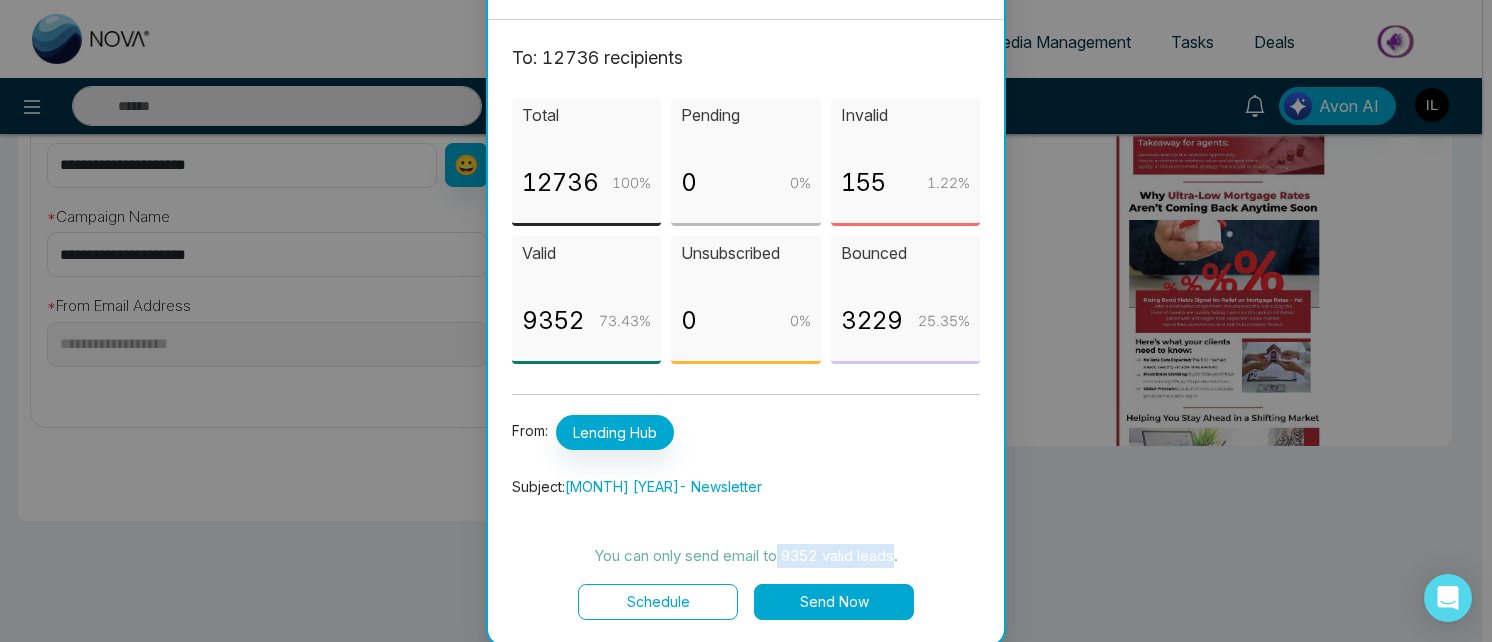click on "You can only send email to   [NUMBER]   valid leads." at bounding box center [746, 556] 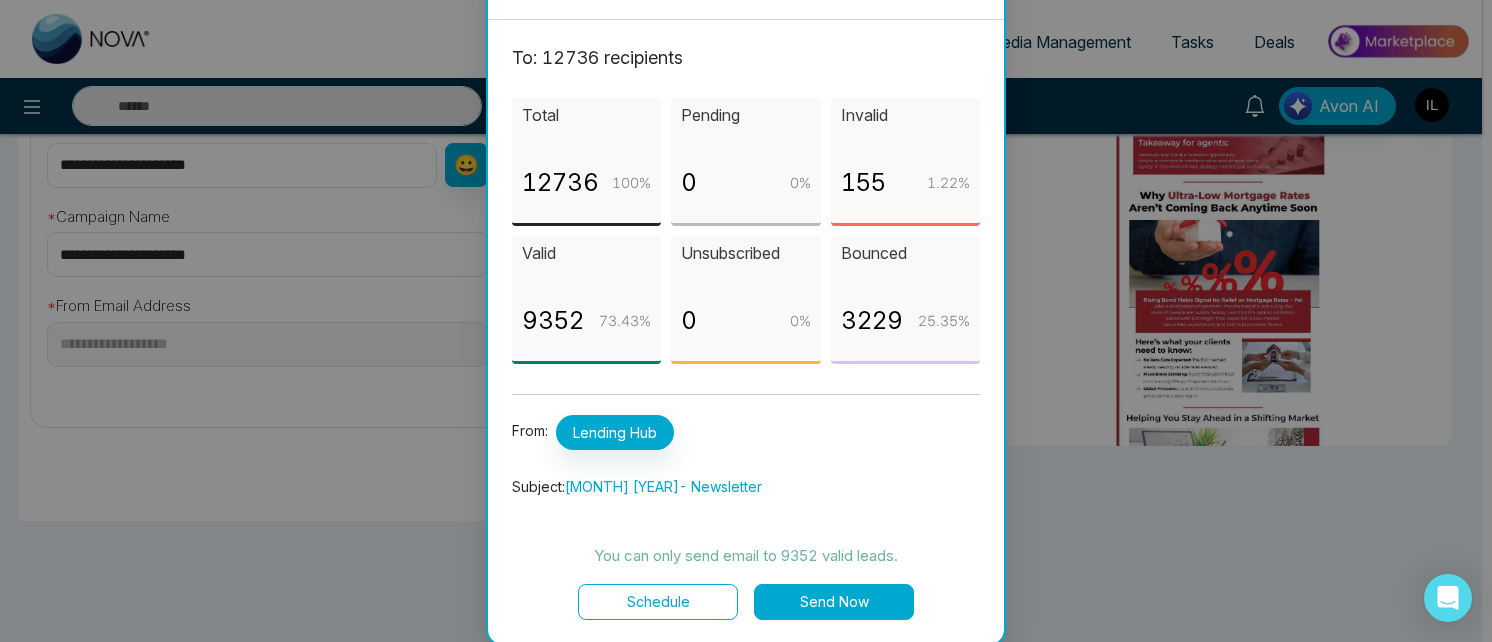 click on "Send Now" at bounding box center (834, 602) 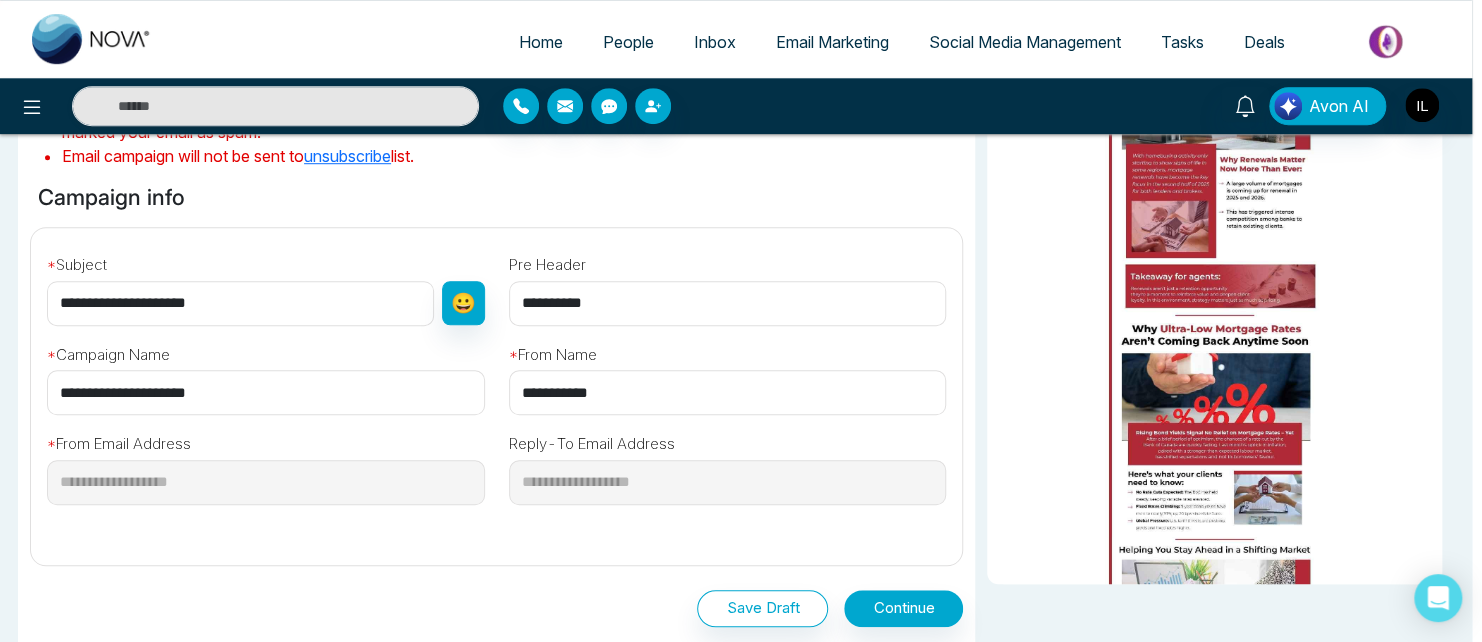 scroll, scrollTop: 551, scrollLeft: 0, axis: vertical 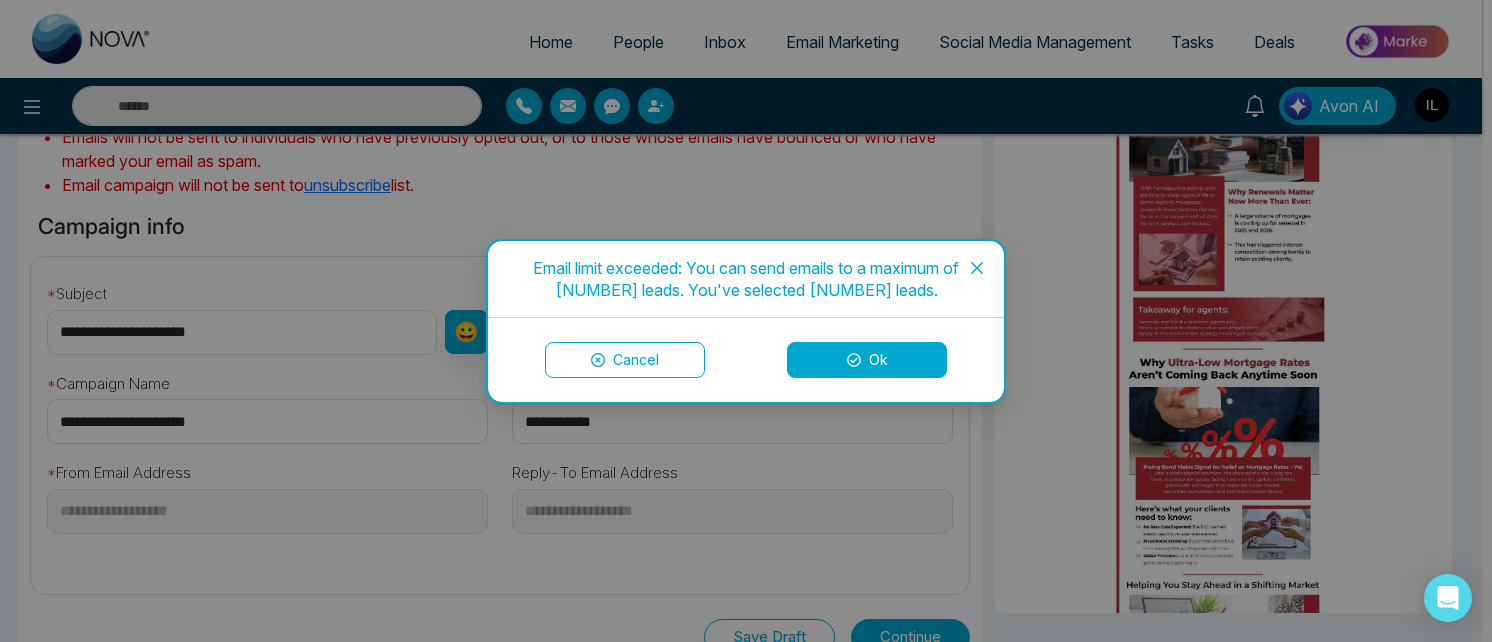 click on "Ok" at bounding box center (867, 360) 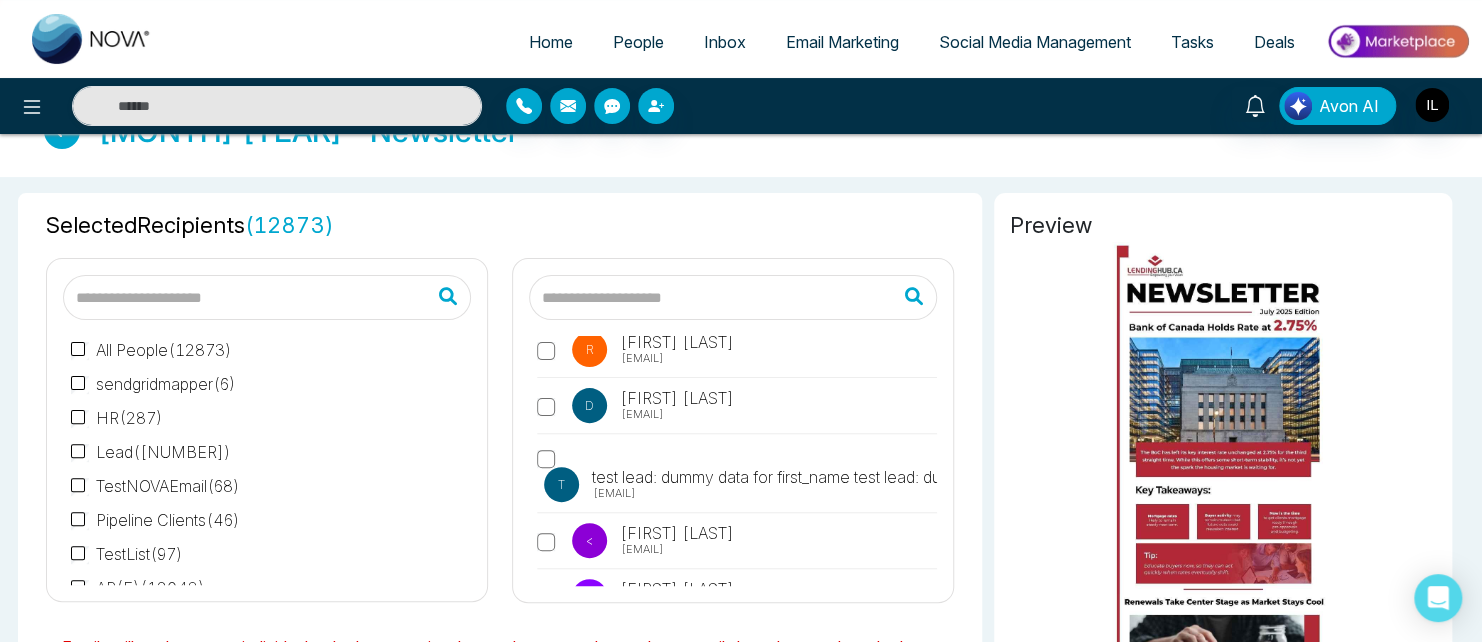 scroll, scrollTop: 39, scrollLeft: 0, axis: vertical 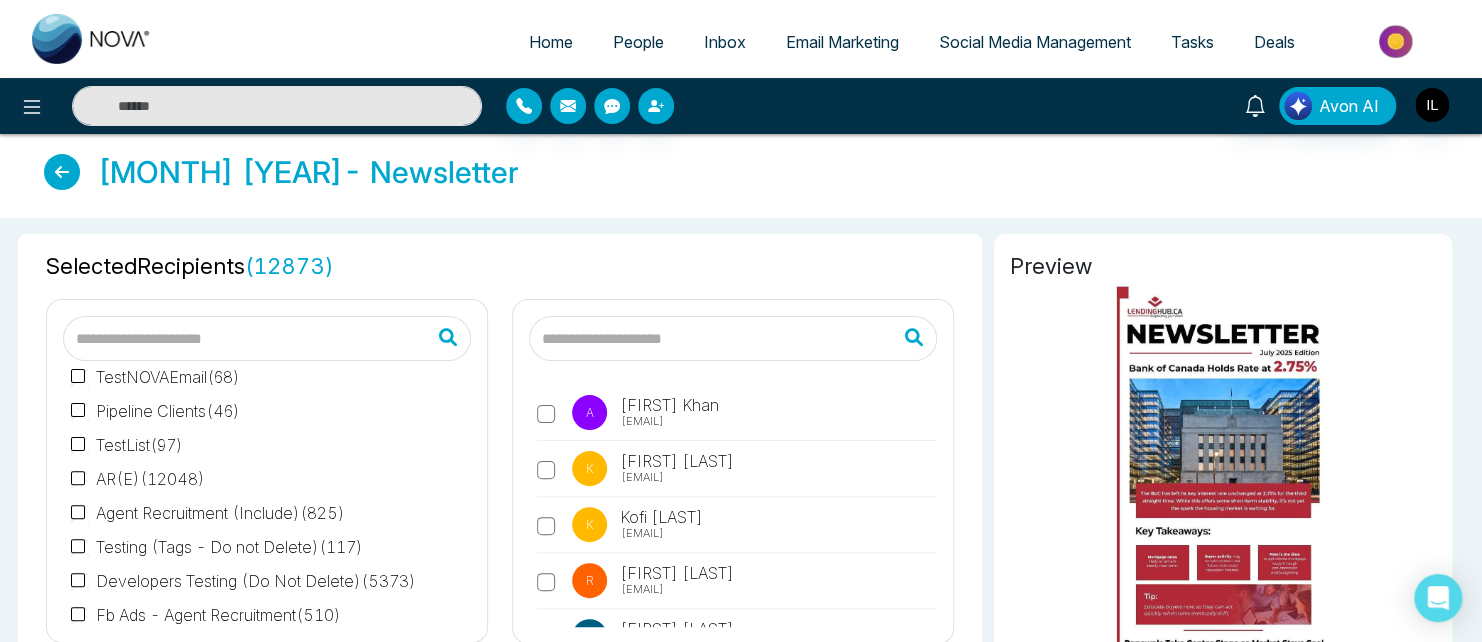 click on "[MONTH] [YEAR]- Newsletter" at bounding box center [741, 176] 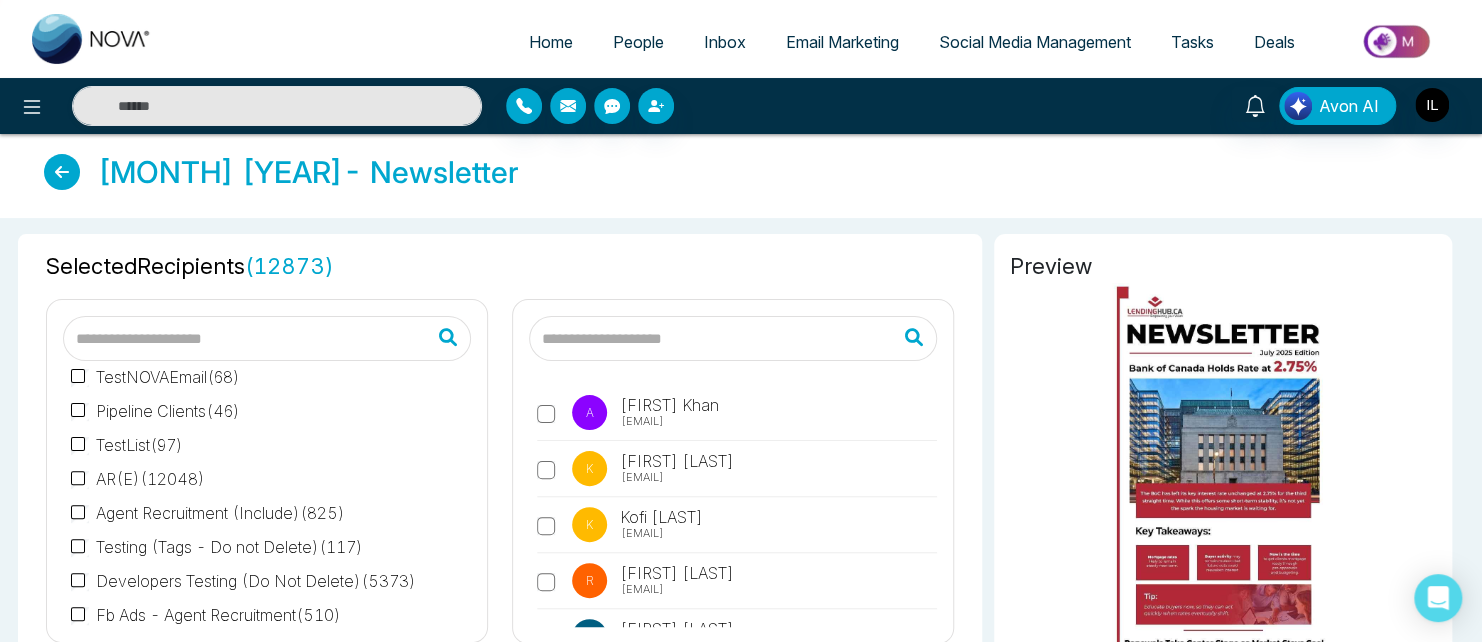 click on "[MONTH] [YEAR]- Newsletter" at bounding box center (741, 176) 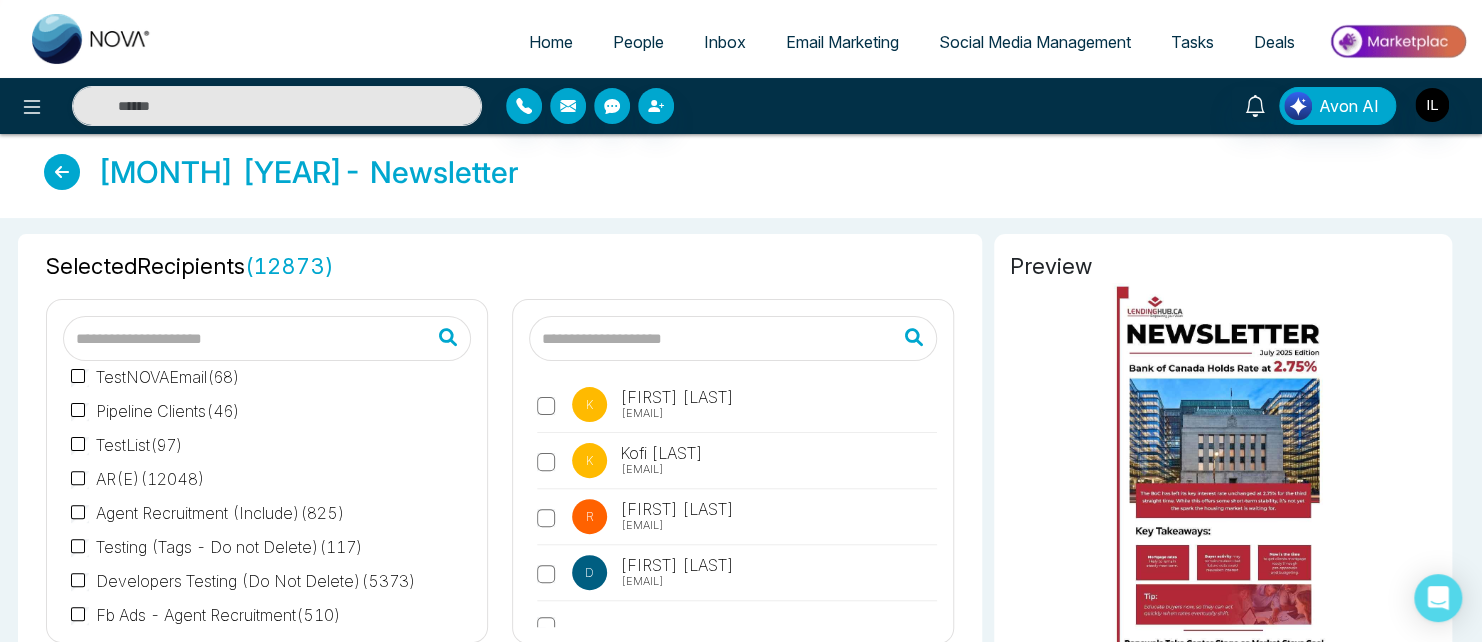 scroll, scrollTop: 0, scrollLeft: 0, axis: both 